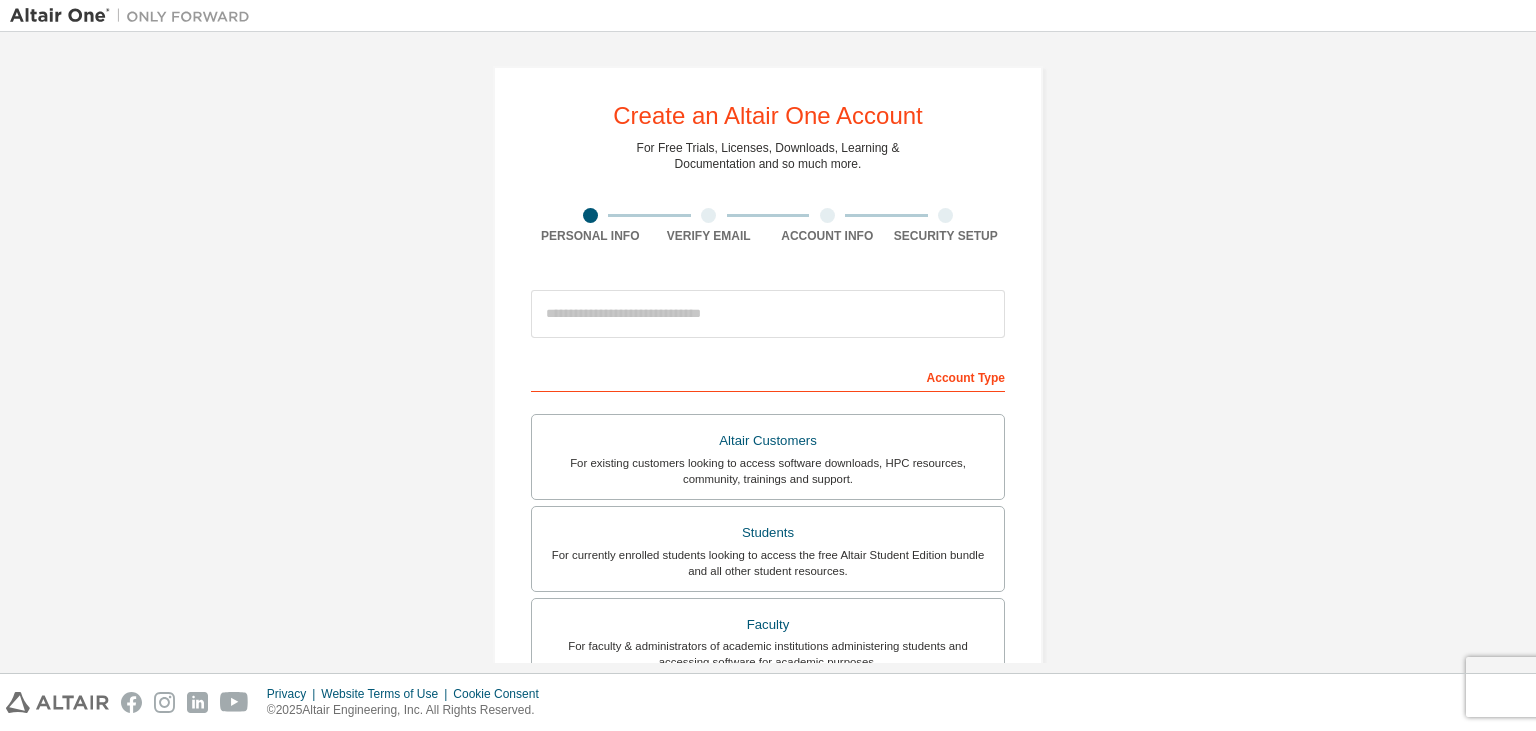 scroll, scrollTop: 0, scrollLeft: 0, axis: both 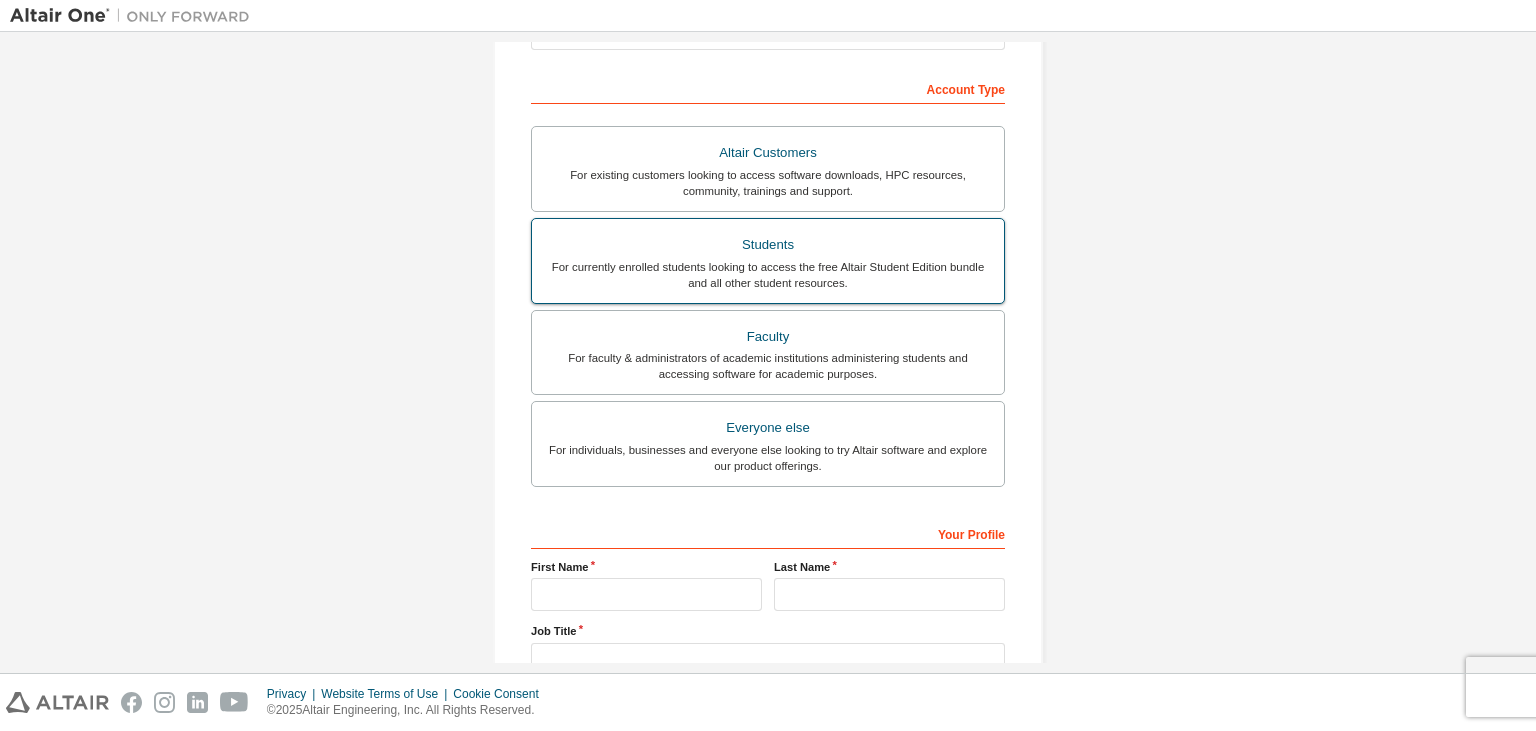 click on "For currently enrolled students looking to access the free Altair Student Edition bundle and all other student resources." at bounding box center (768, 275) 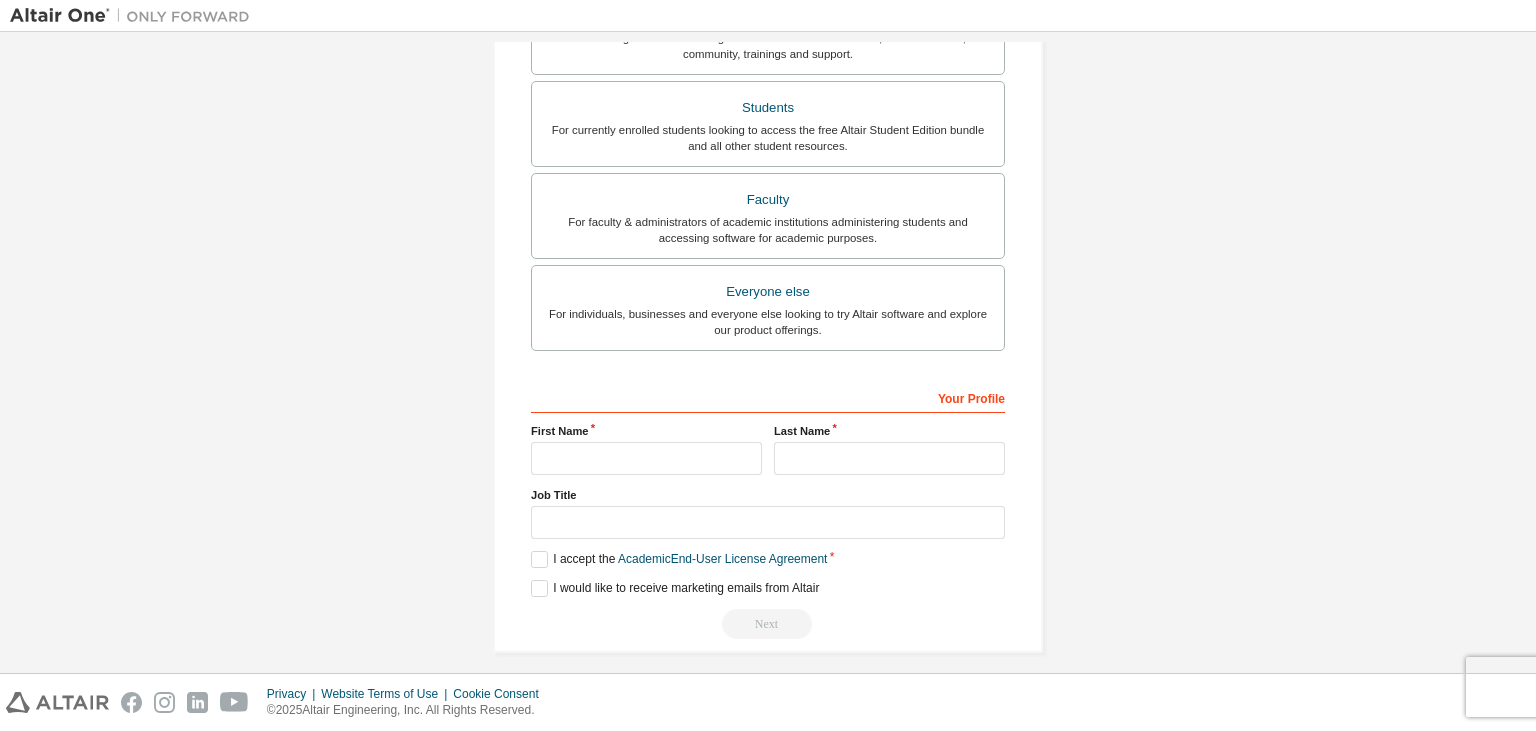 scroll, scrollTop: 486, scrollLeft: 0, axis: vertical 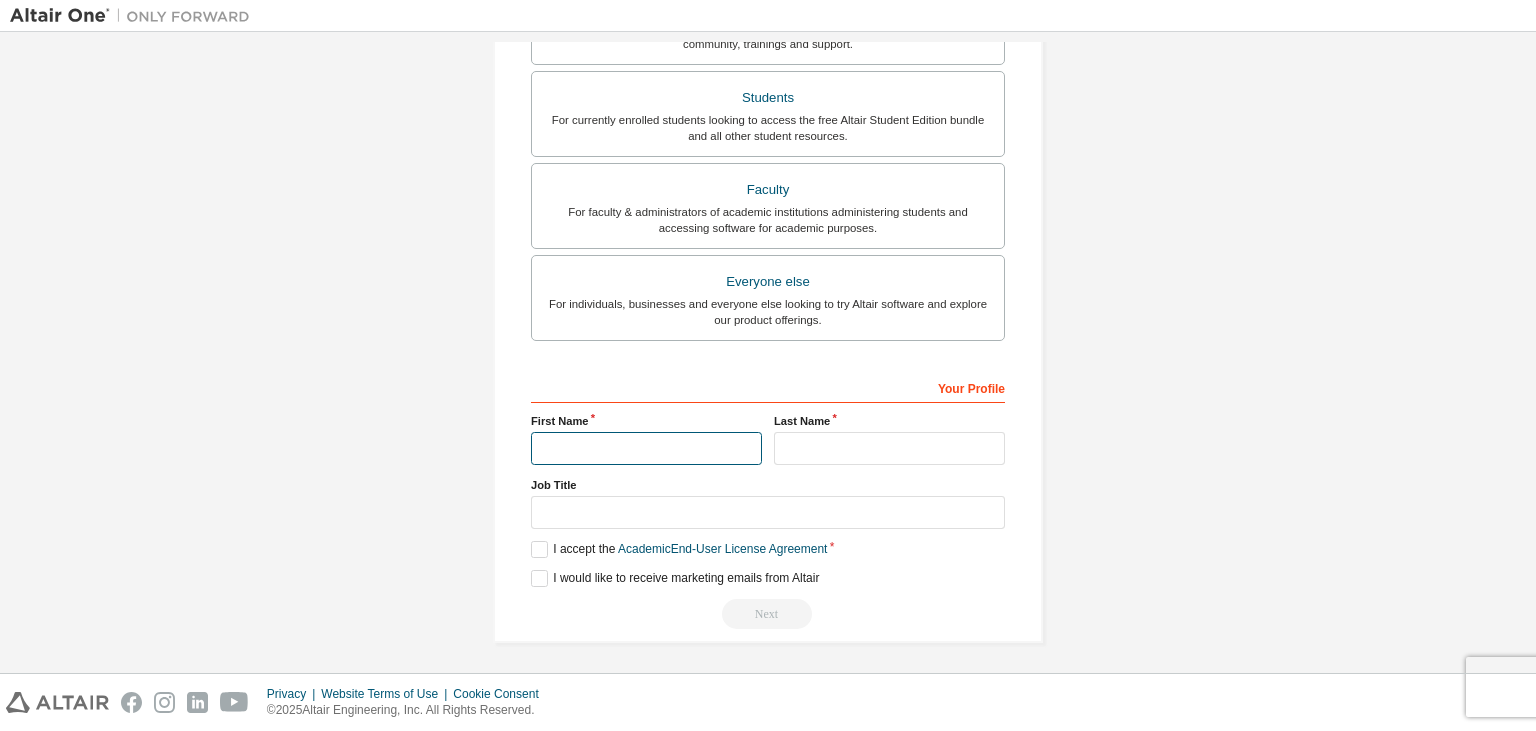 click at bounding box center [646, 448] 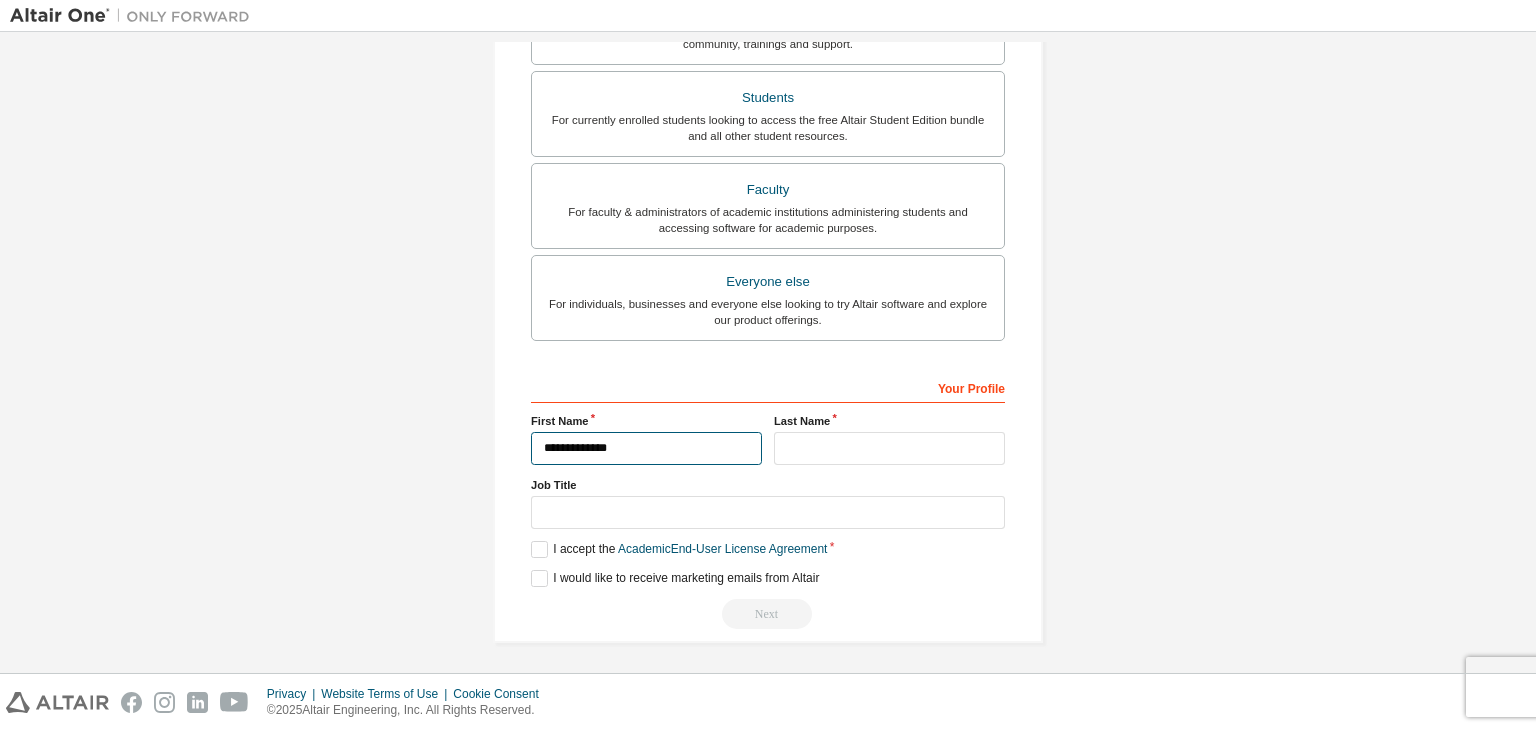 type on "**********" 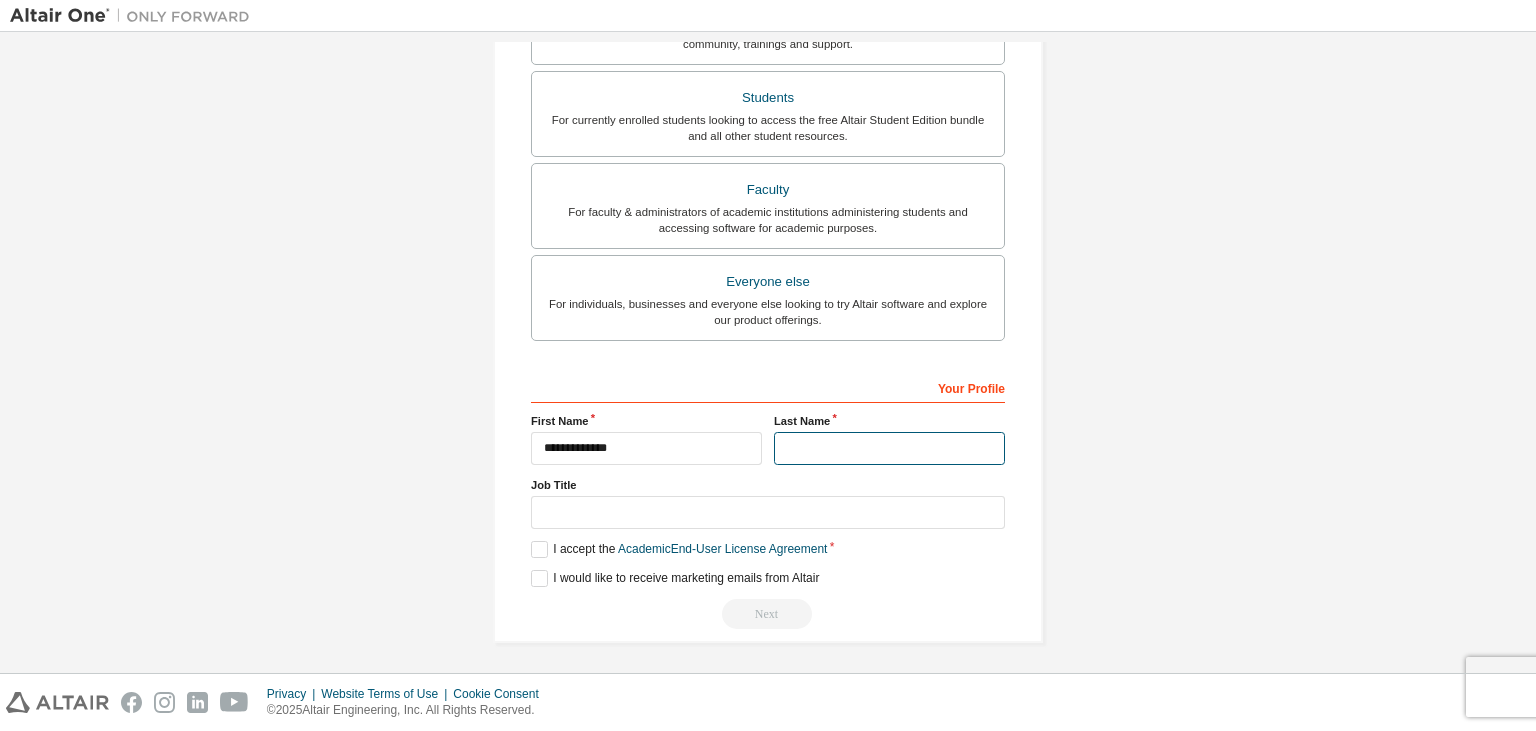 click at bounding box center [889, 448] 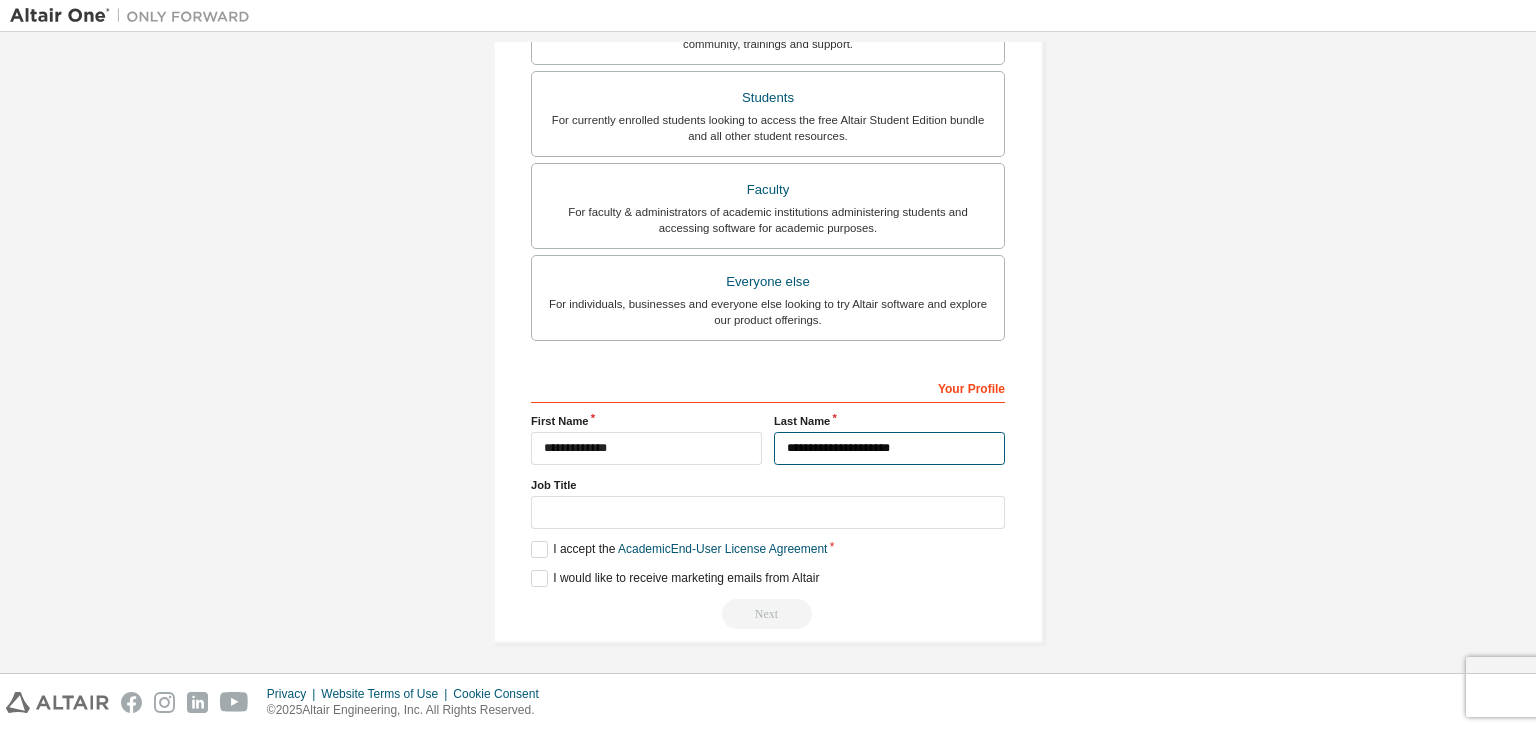 type on "**********" 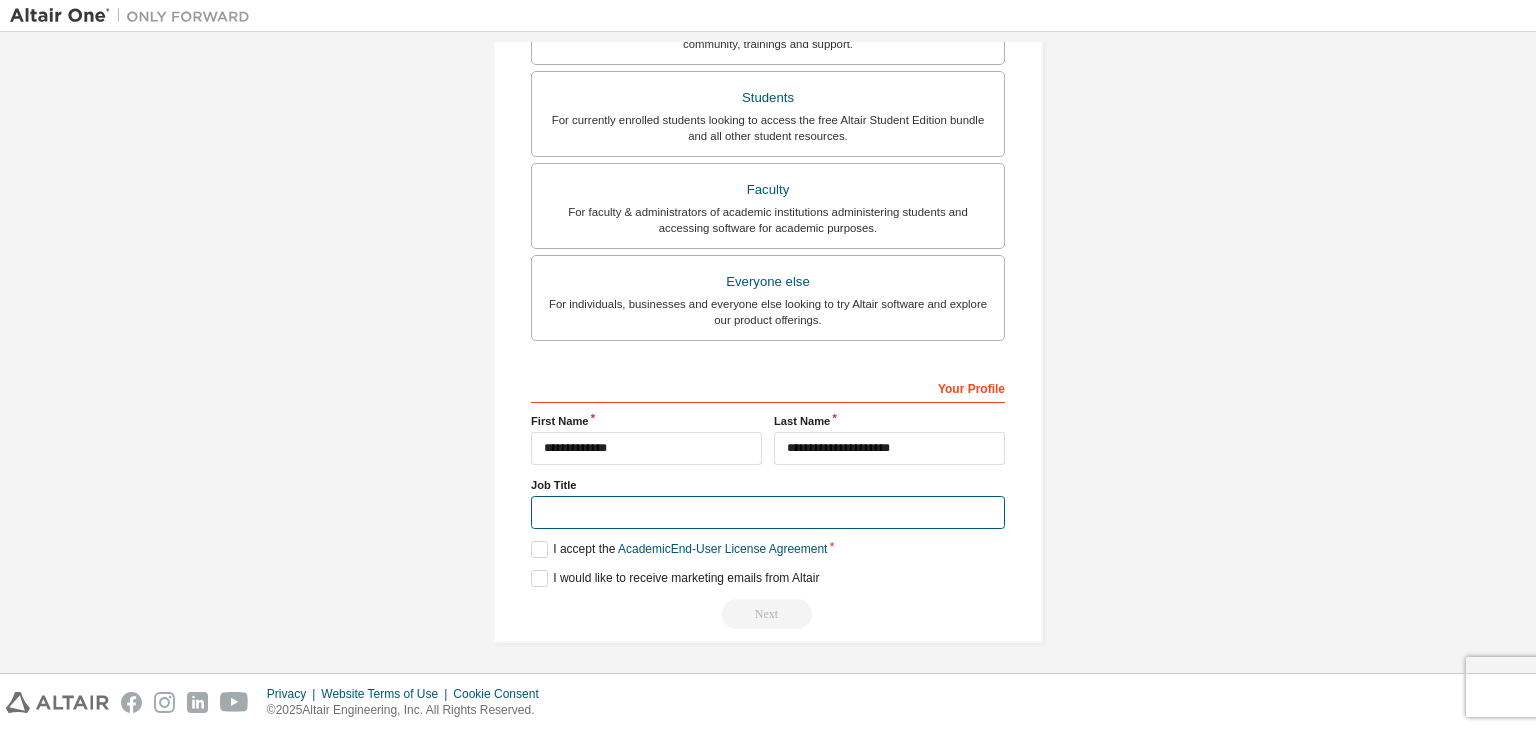 click at bounding box center [768, 512] 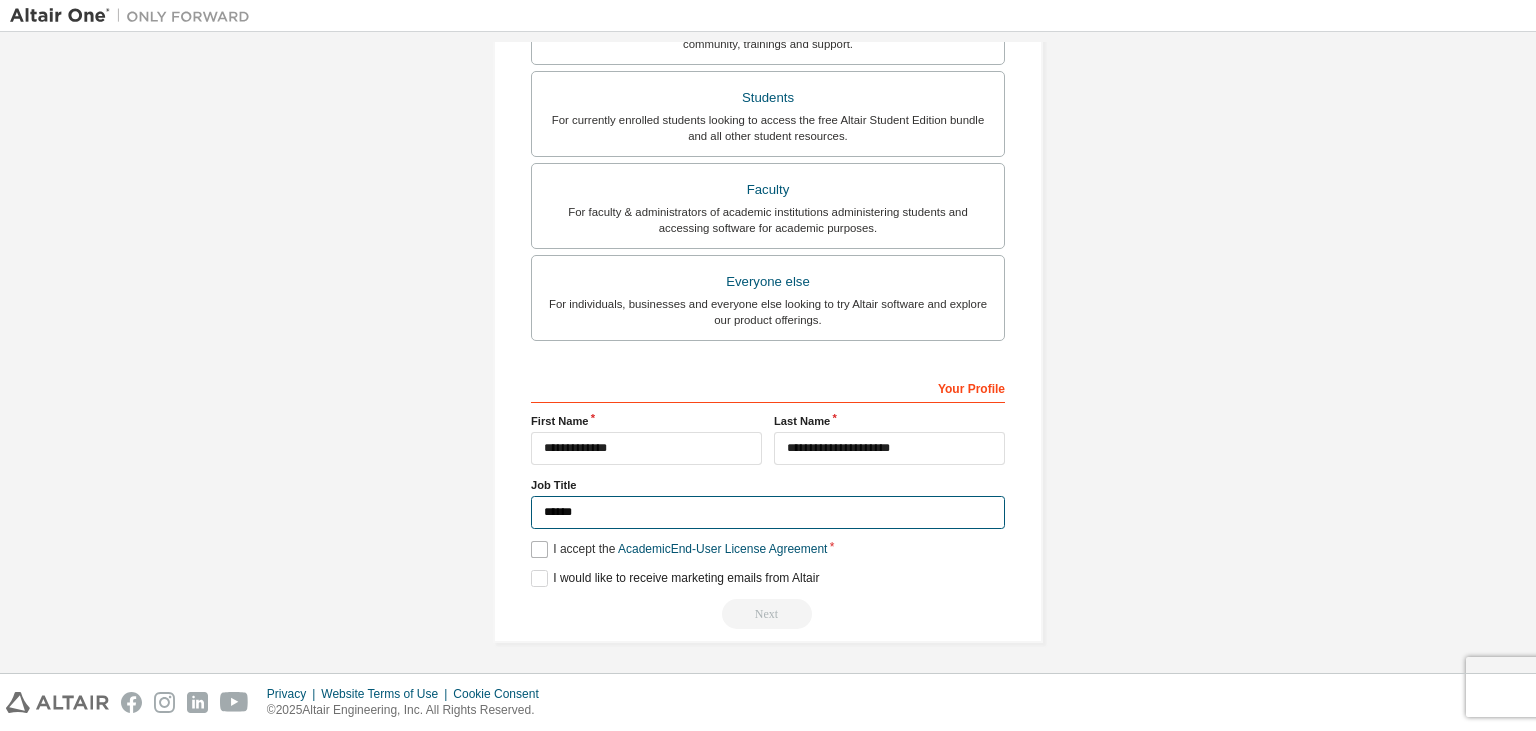 type on "******" 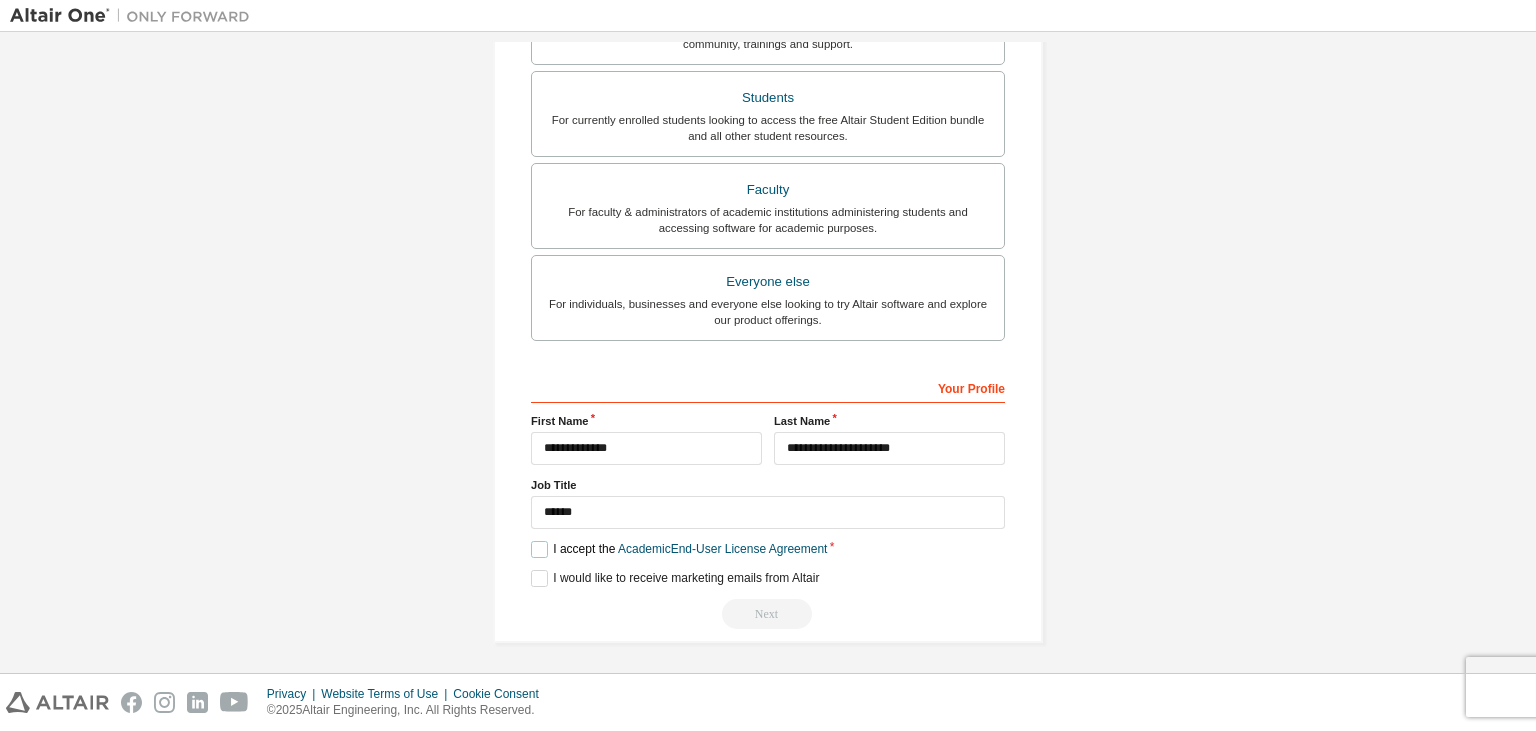 click on "I accept the   Academic   End-User License Agreement" at bounding box center [679, 549] 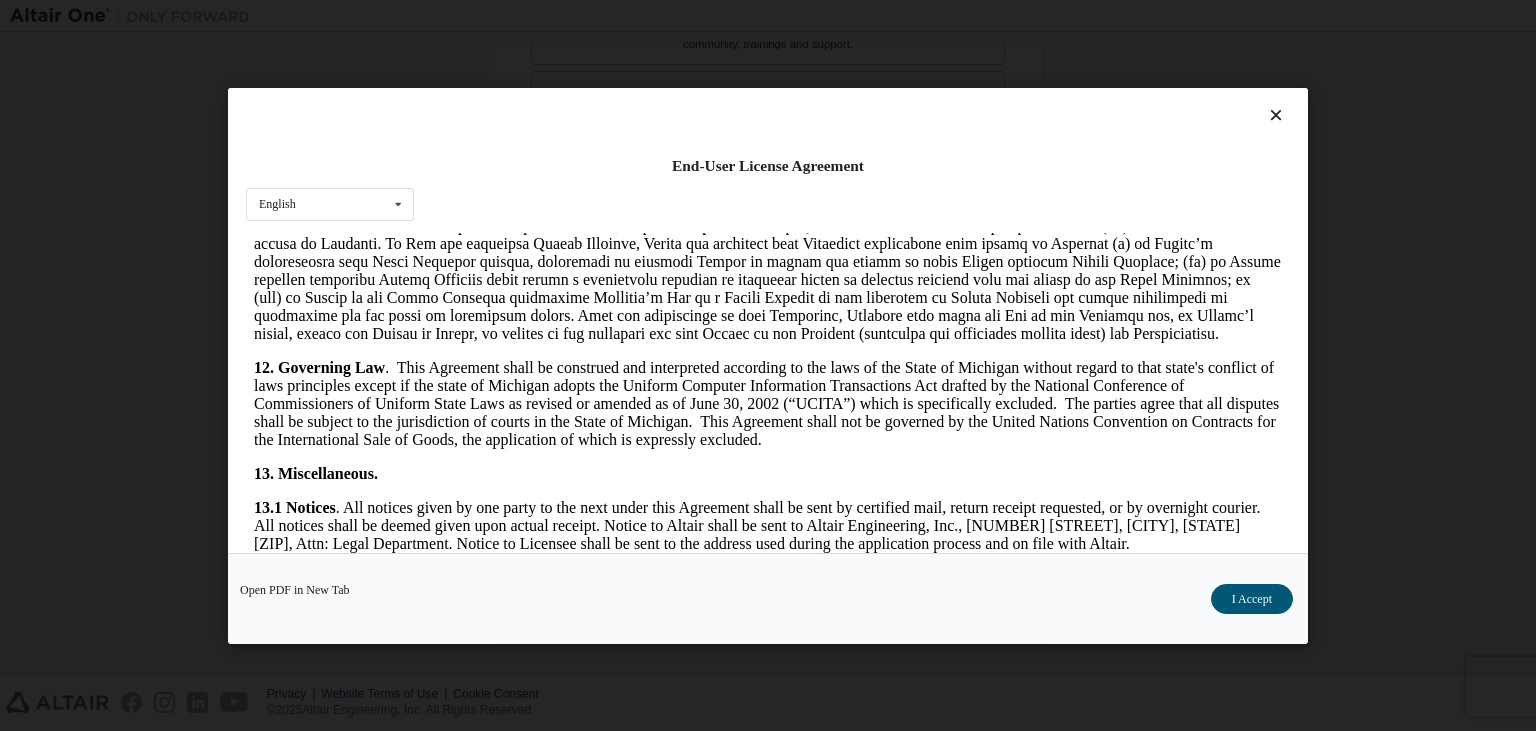 scroll, scrollTop: 3285, scrollLeft: 0, axis: vertical 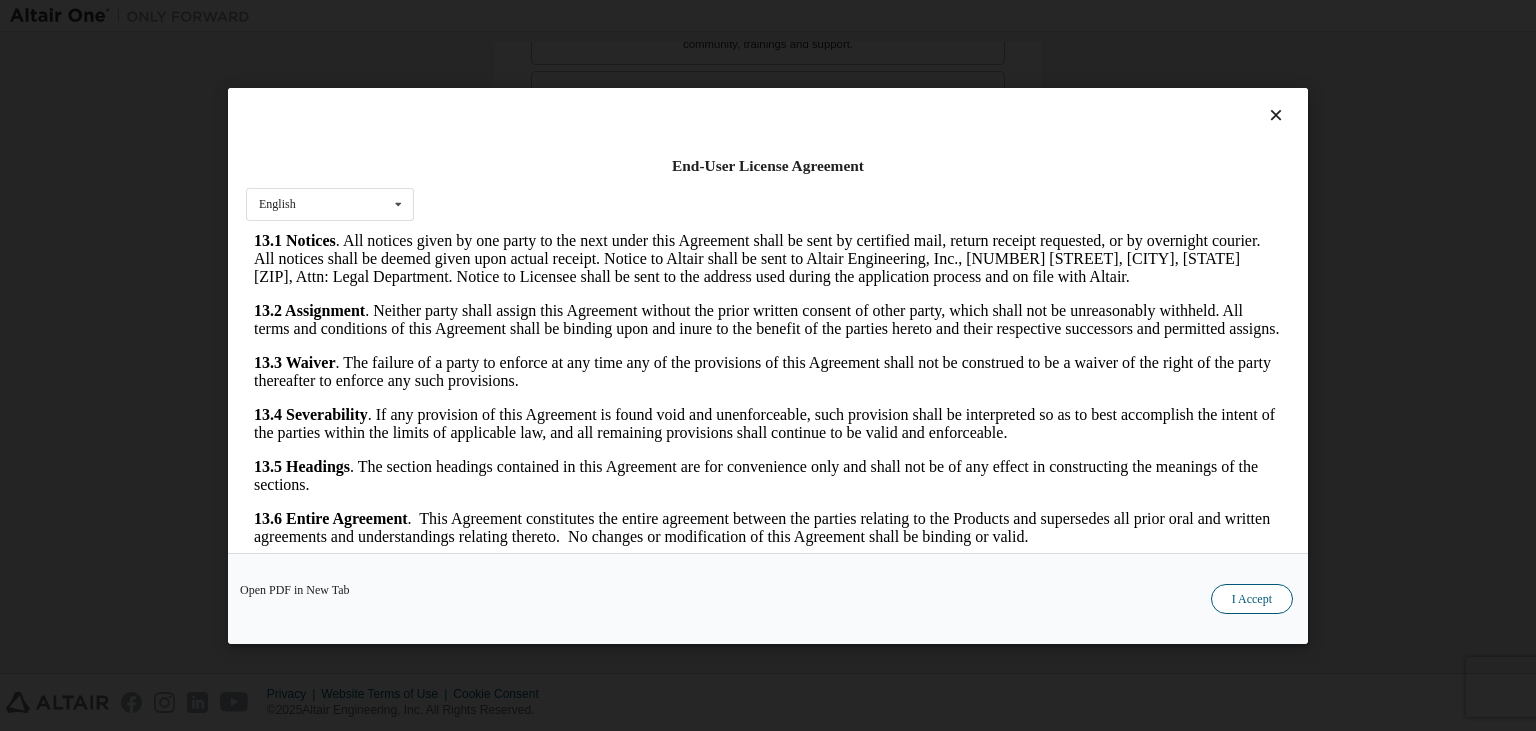 click on "I Accept" at bounding box center [1252, 598] 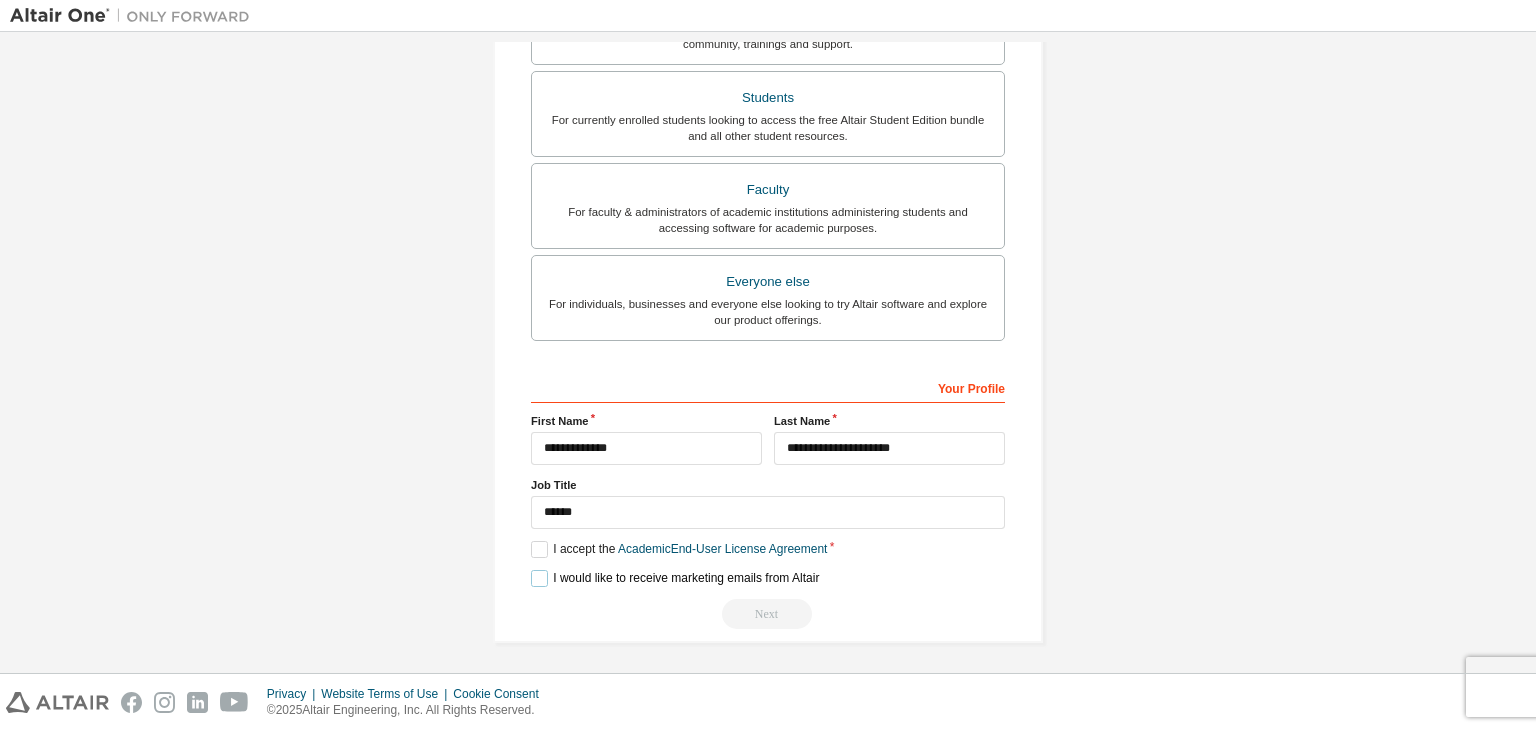 click on "I would like to receive marketing emails from Altair" at bounding box center [675, 578] 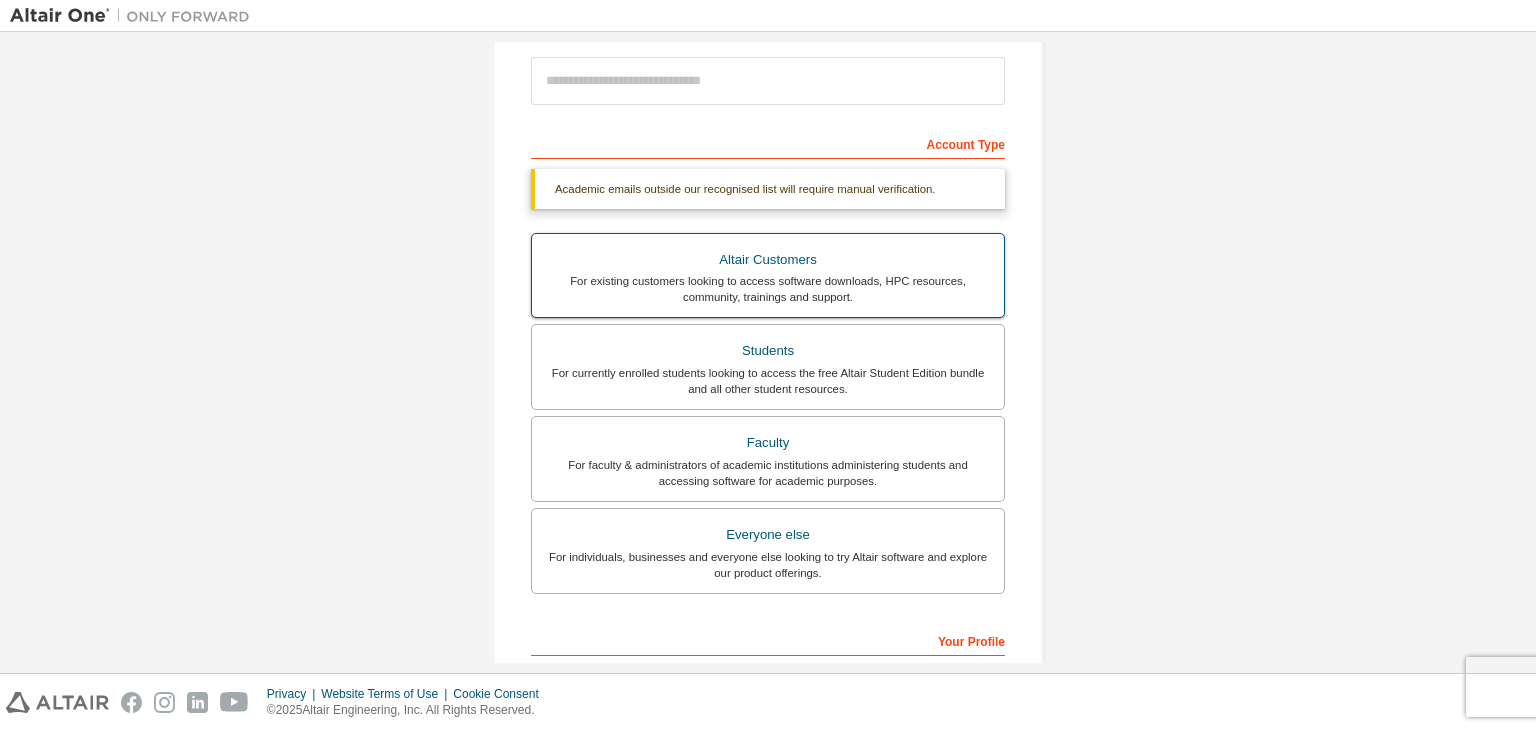 scroll, scrollTop: 198, scrollLeft: 0, axis: vertical 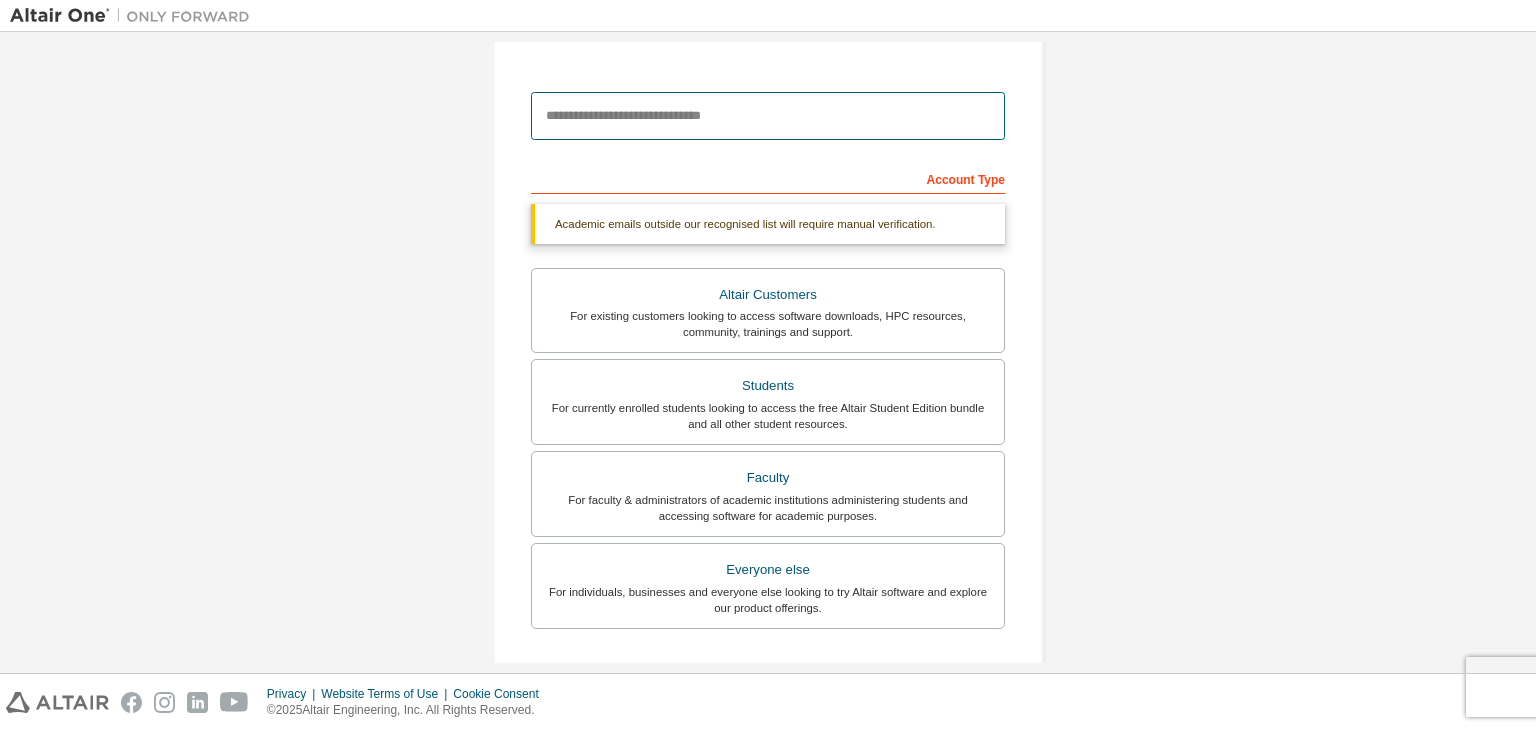 click at bounding box center (768, 116) 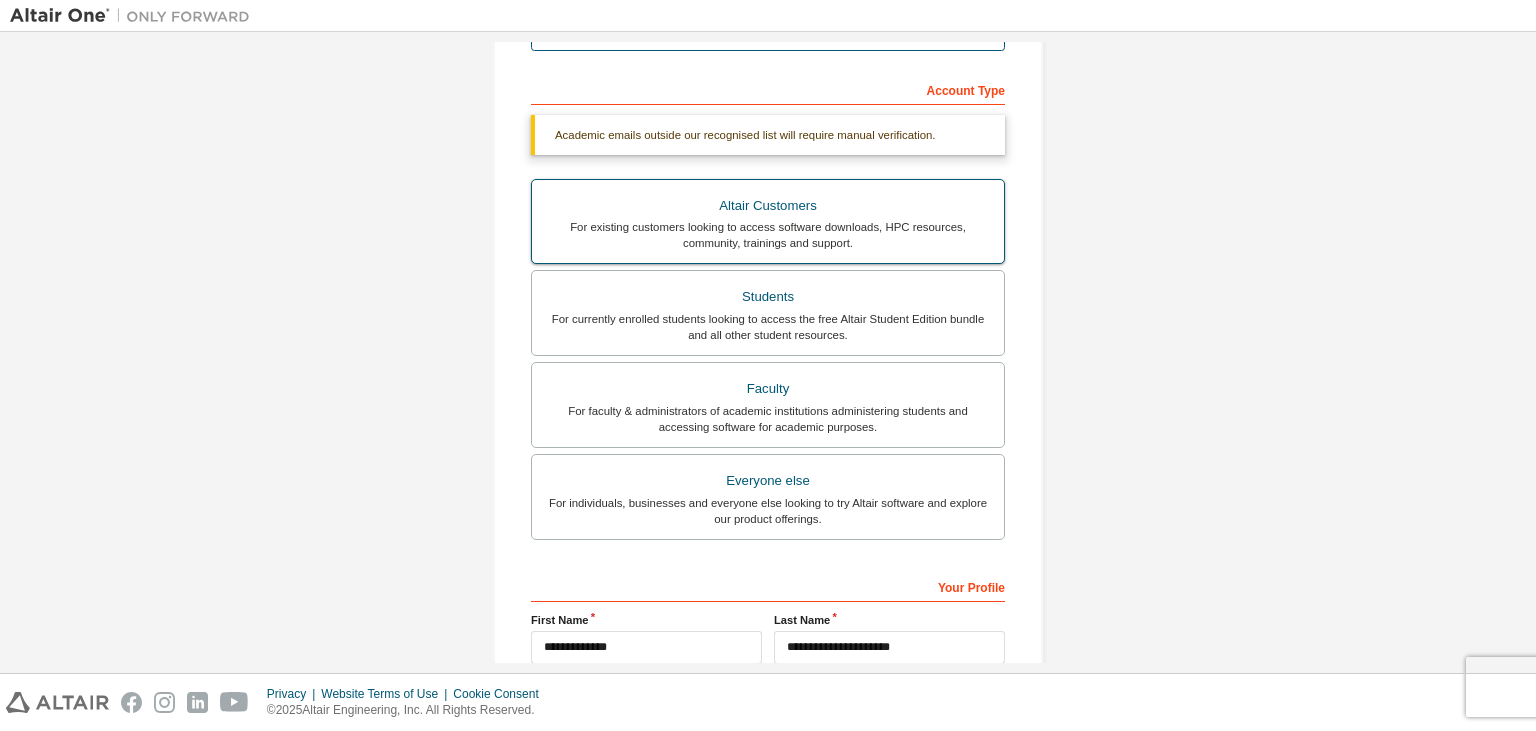 scroll, scrollTop: 288, scrollLeft: 0, axis: vertical 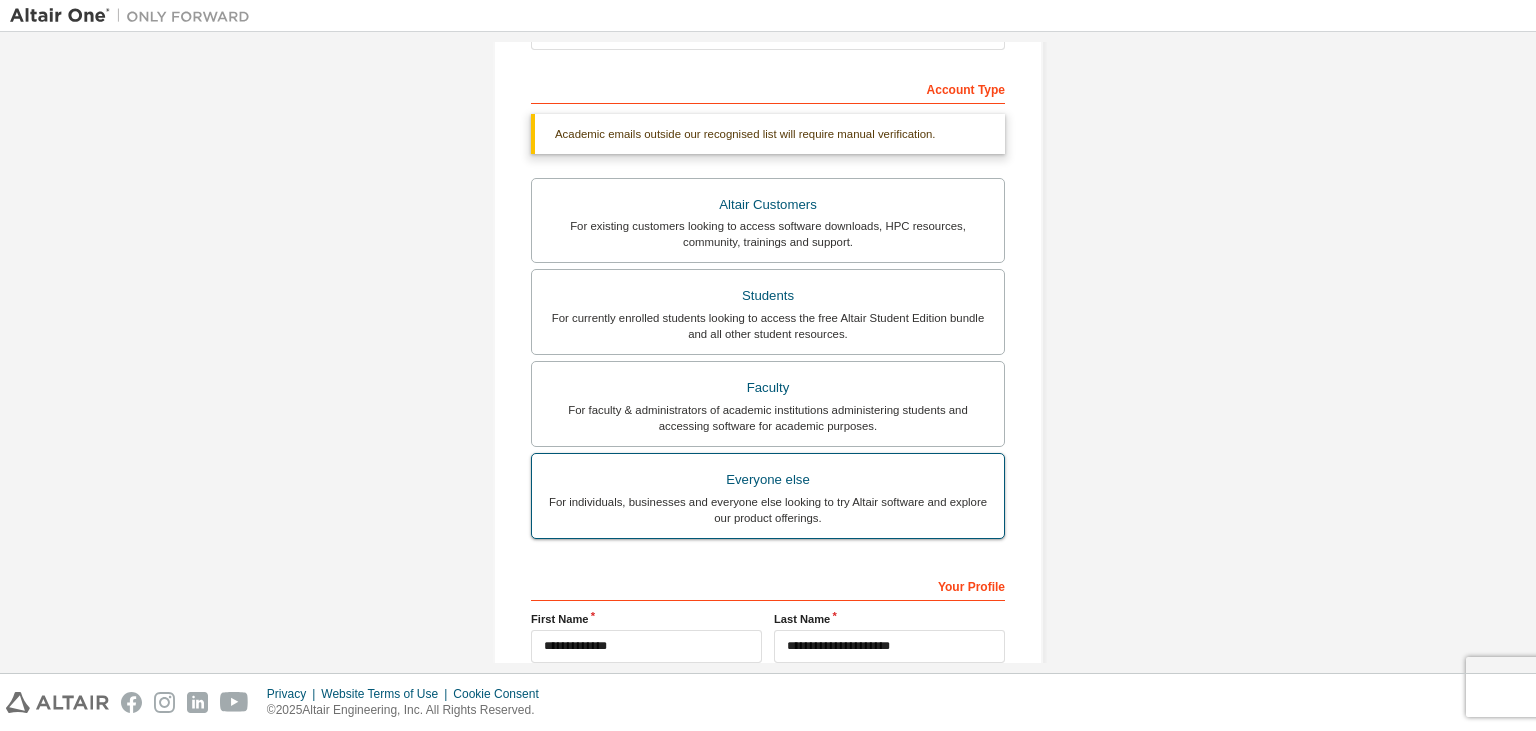 click on "Everyone else" at bounding box center (768, 480) 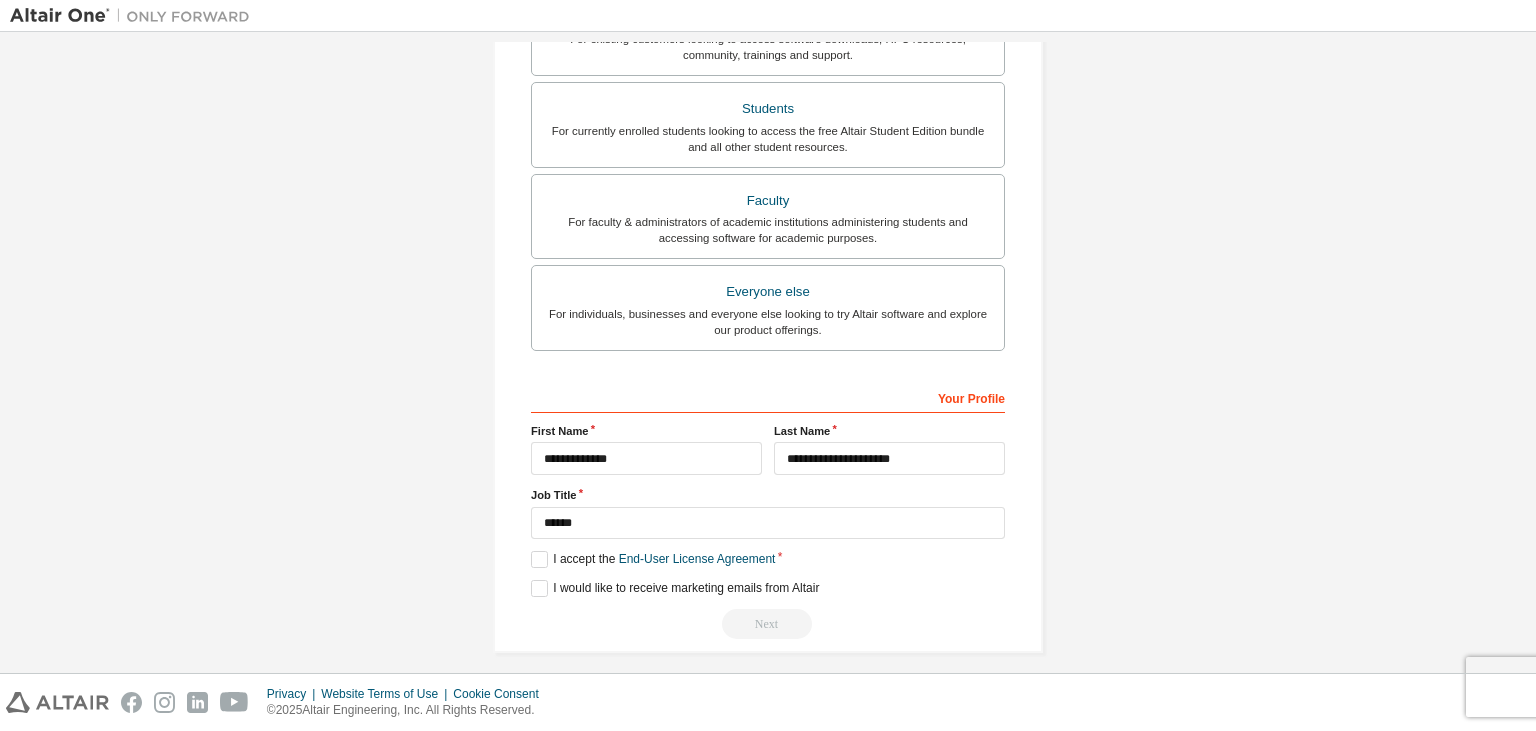 scroll, scrollTop: 434, scrollLeft: 0, axis: vertical 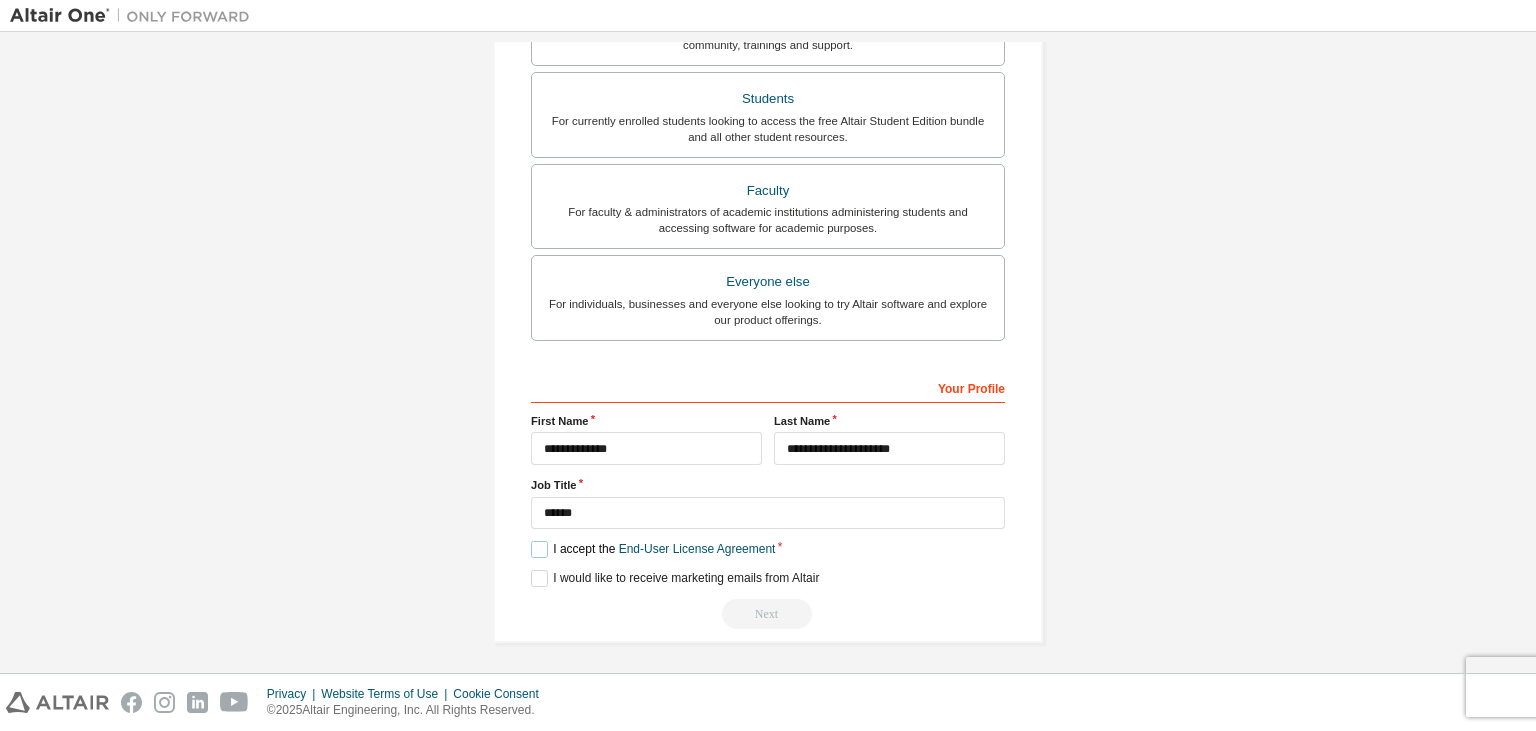 click on "I accept the    End-User License Agreement" at bounding box center [653, 549] 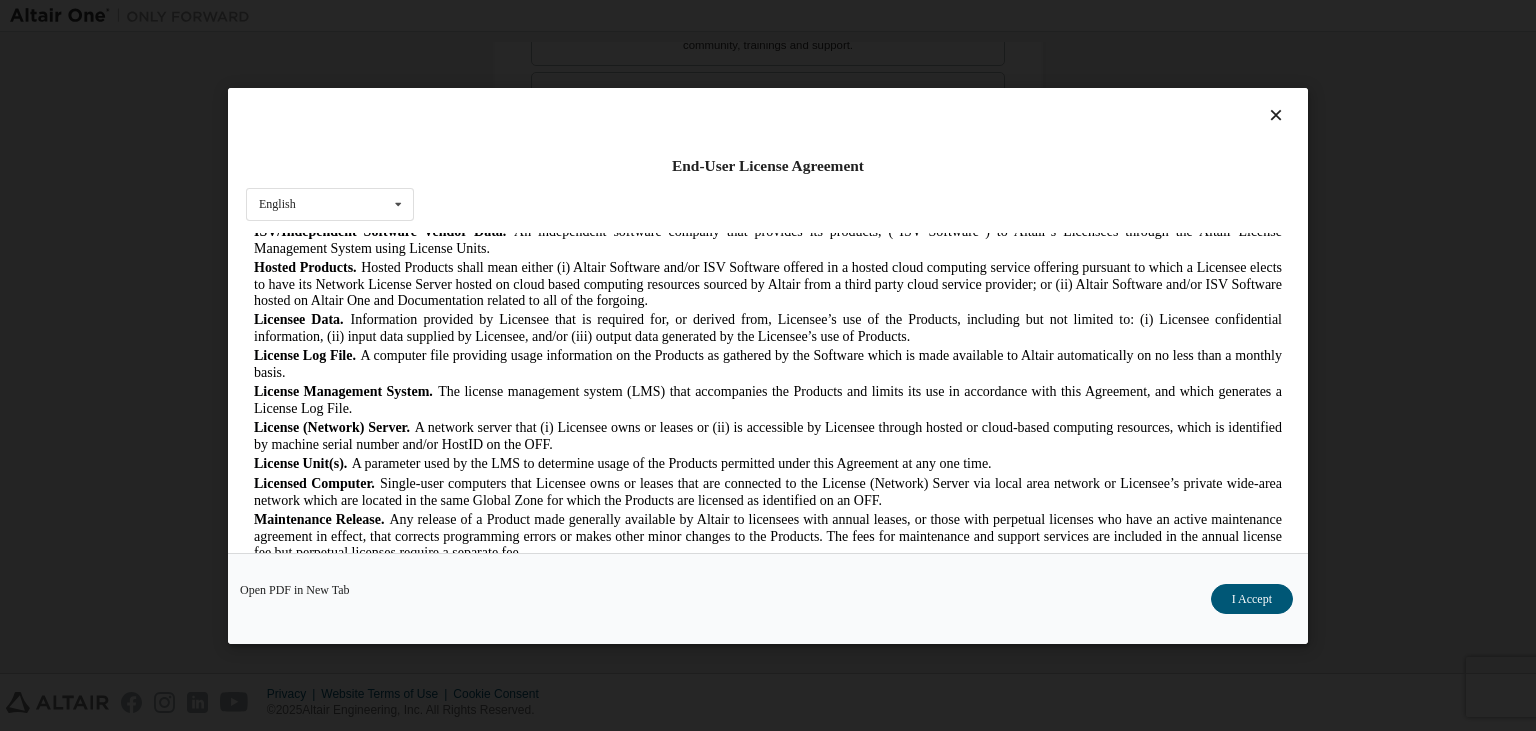 scroll, scrollTop: 929, scrollLeft: 0, axis: vertical 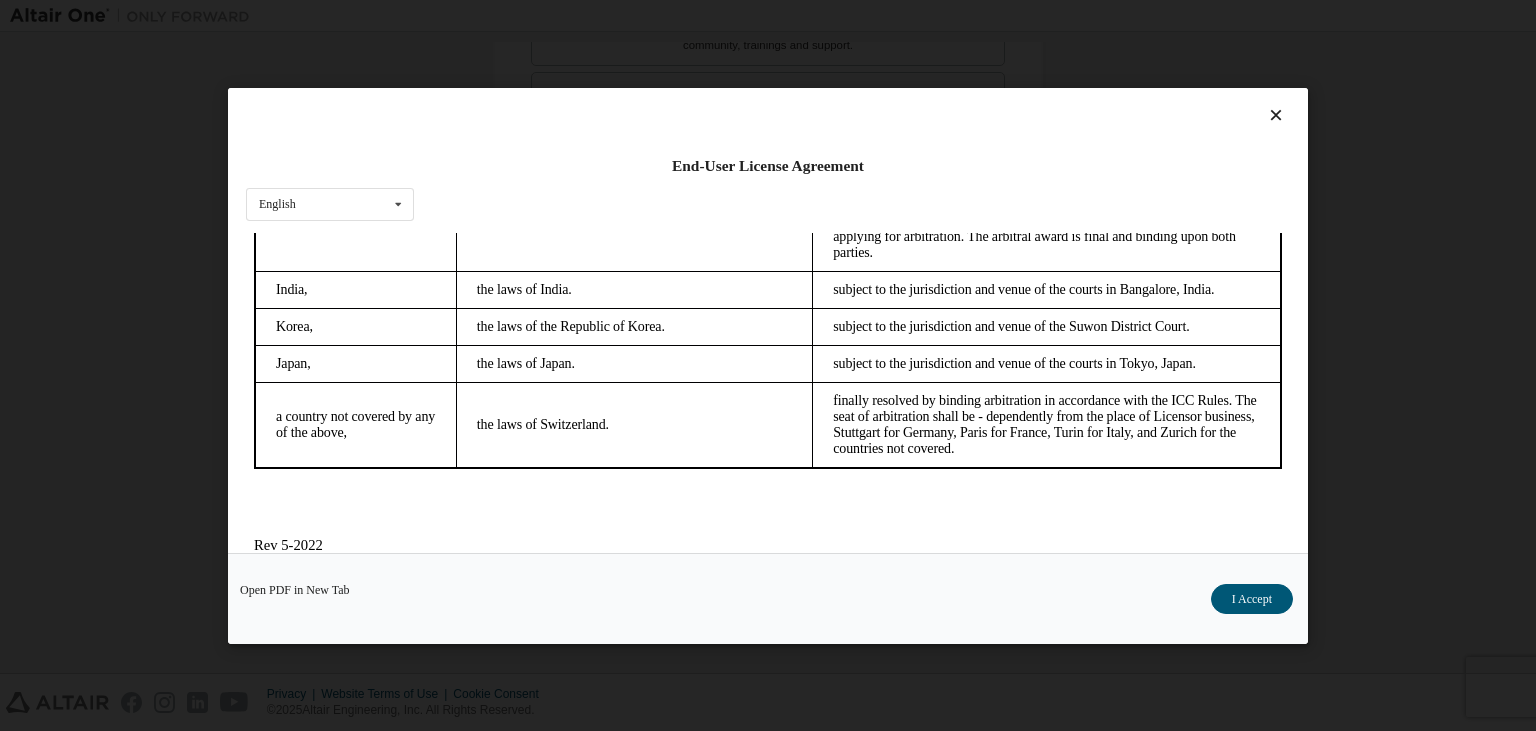 drag, startPoint x: 1285, startPoint y: 297, endPoint x: 1543, endPoint y: 866, distance: 624.75995 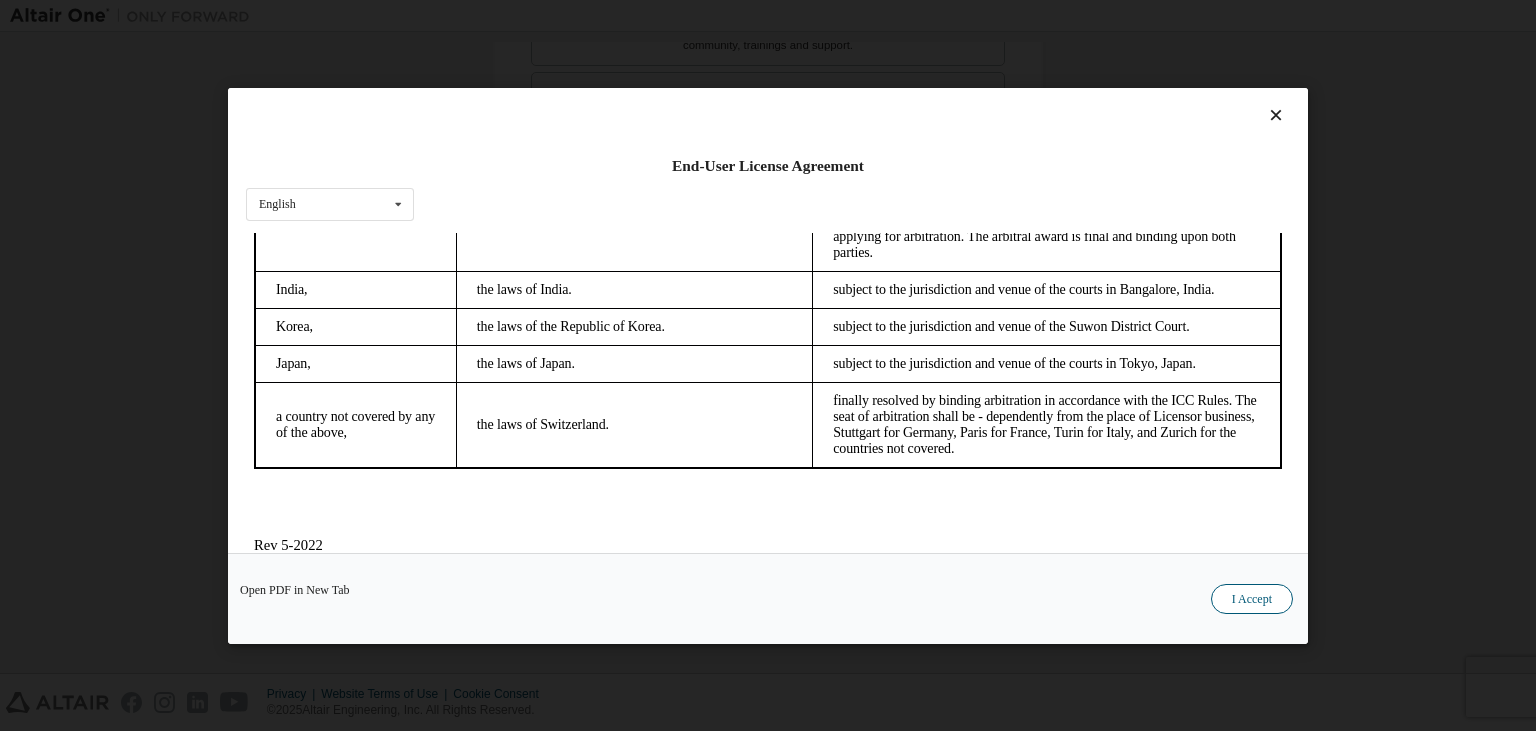 click on "I Accept" at bounding box center (1252, 598) 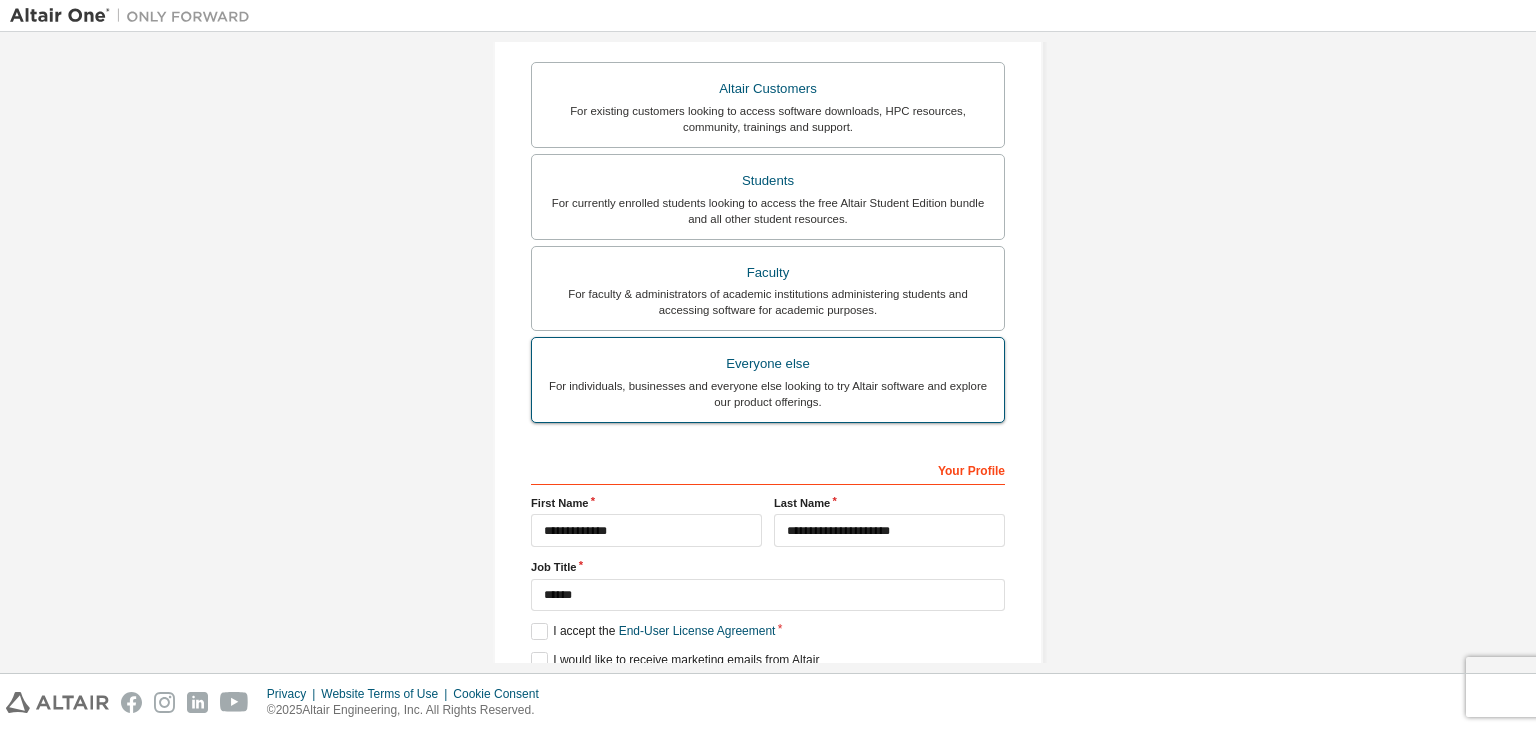 scroll, scrollTop: 434, scrollLeft: 0, axis: vertical 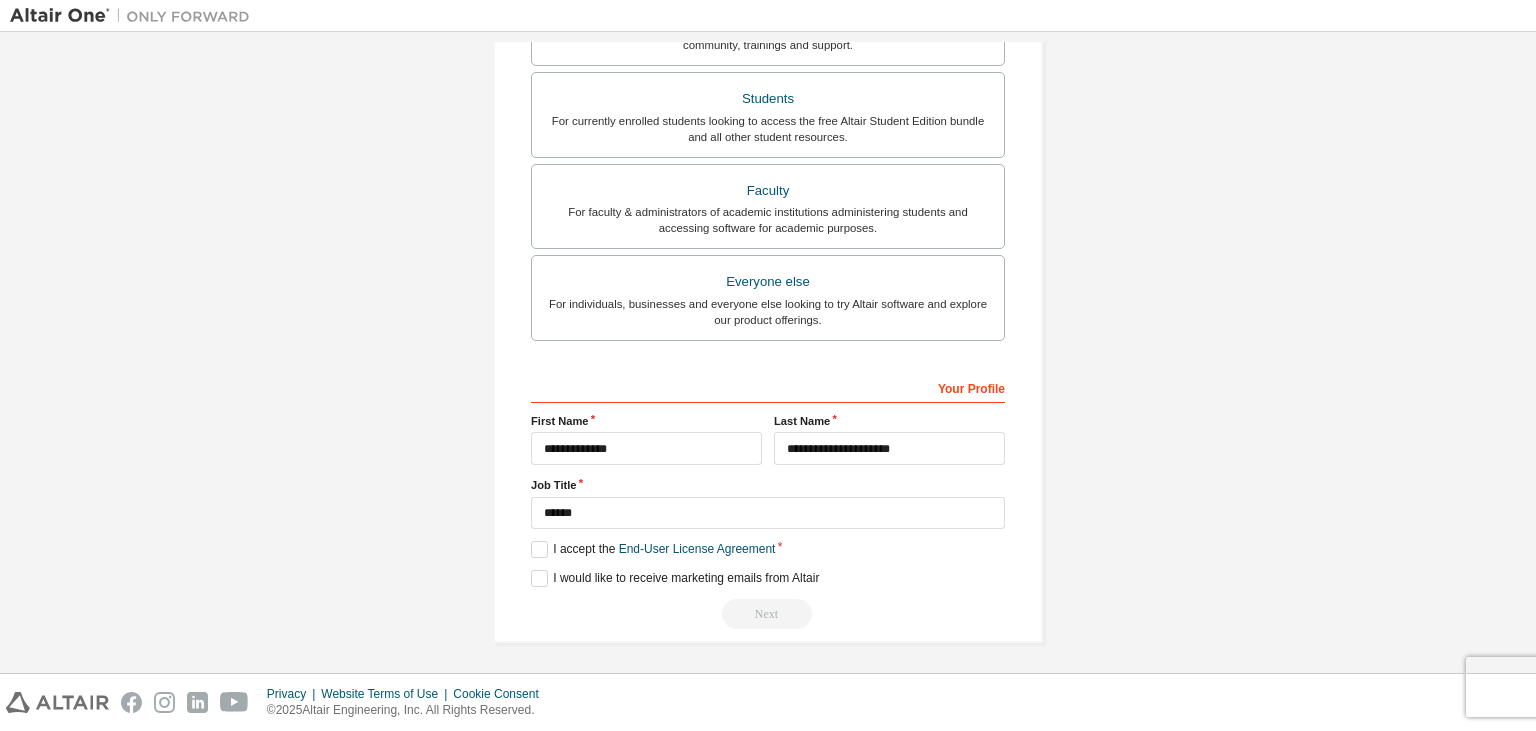 click on "Next" at bounding box center [768, 614] 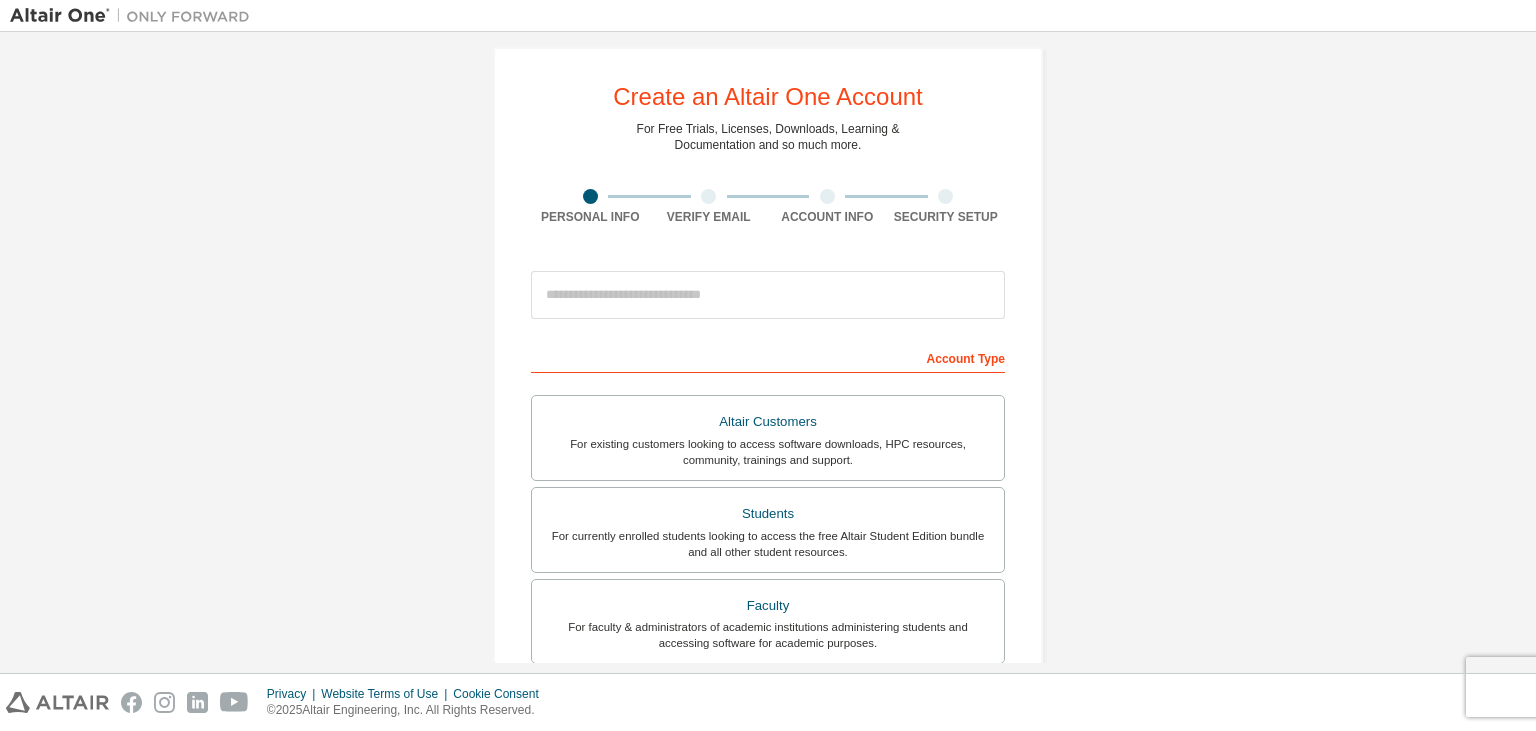 scroll, scrollTop: 0, scrollLeft: 0, axis: both 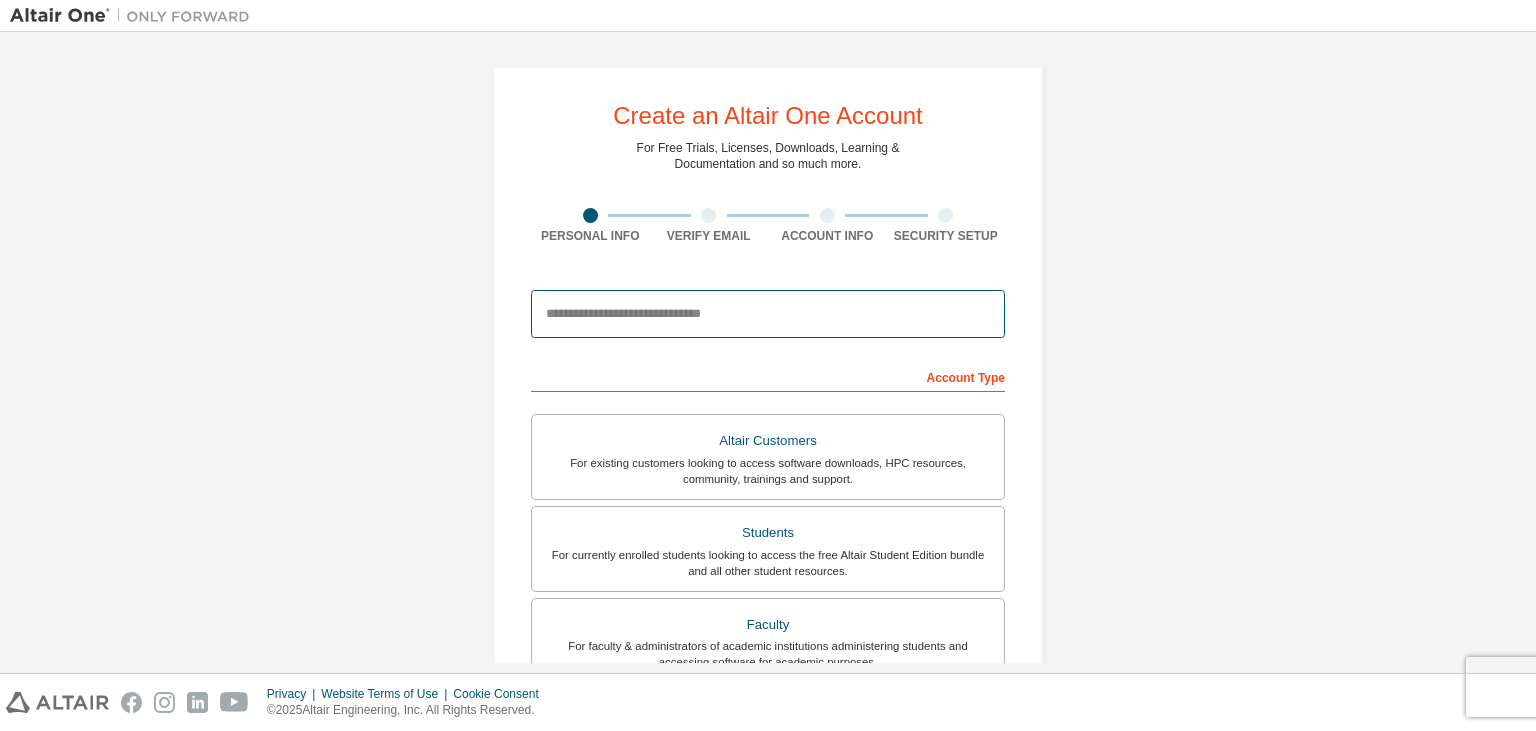 click at bounding box center [768, 314] 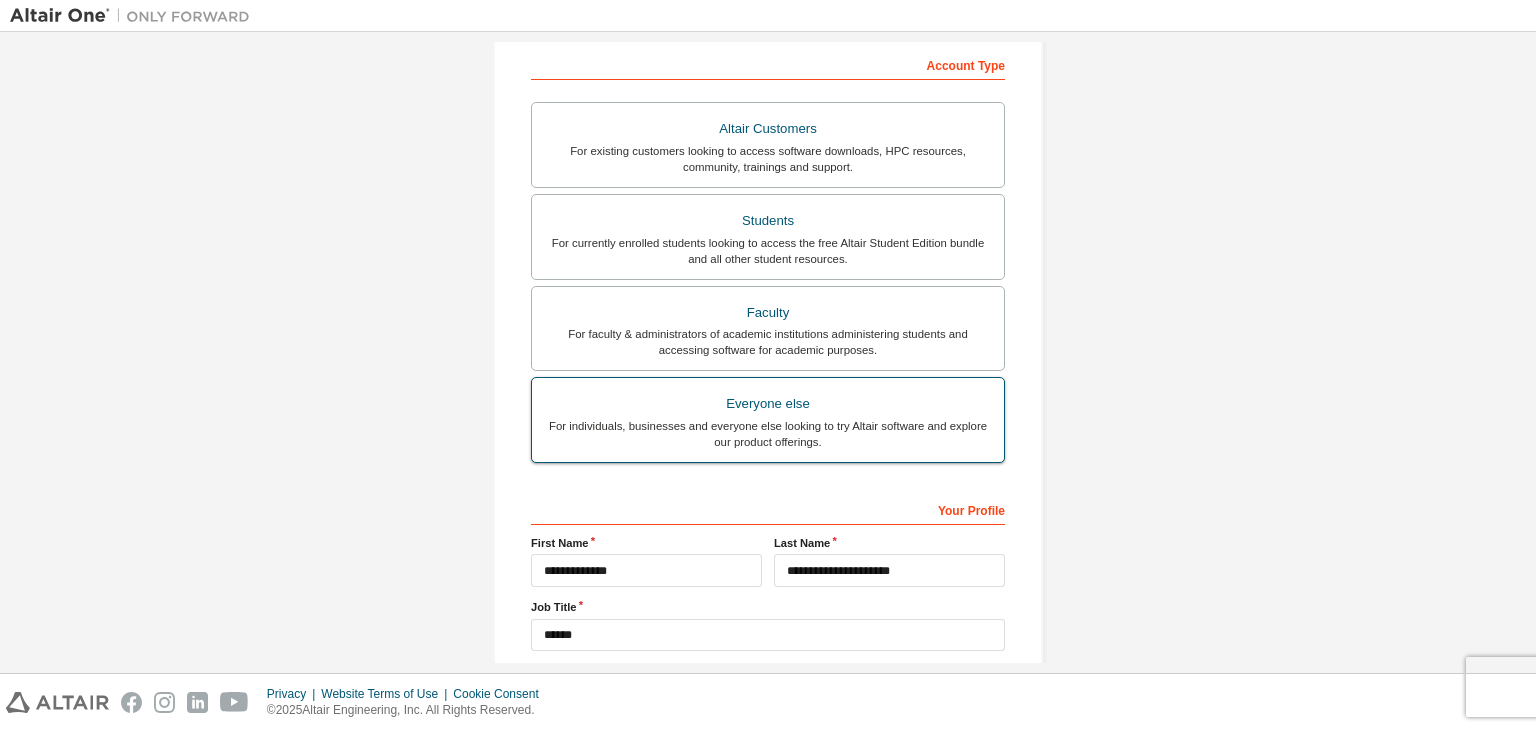scroll, scrollTop: 434, scrollLeft: 0, axis: vertical 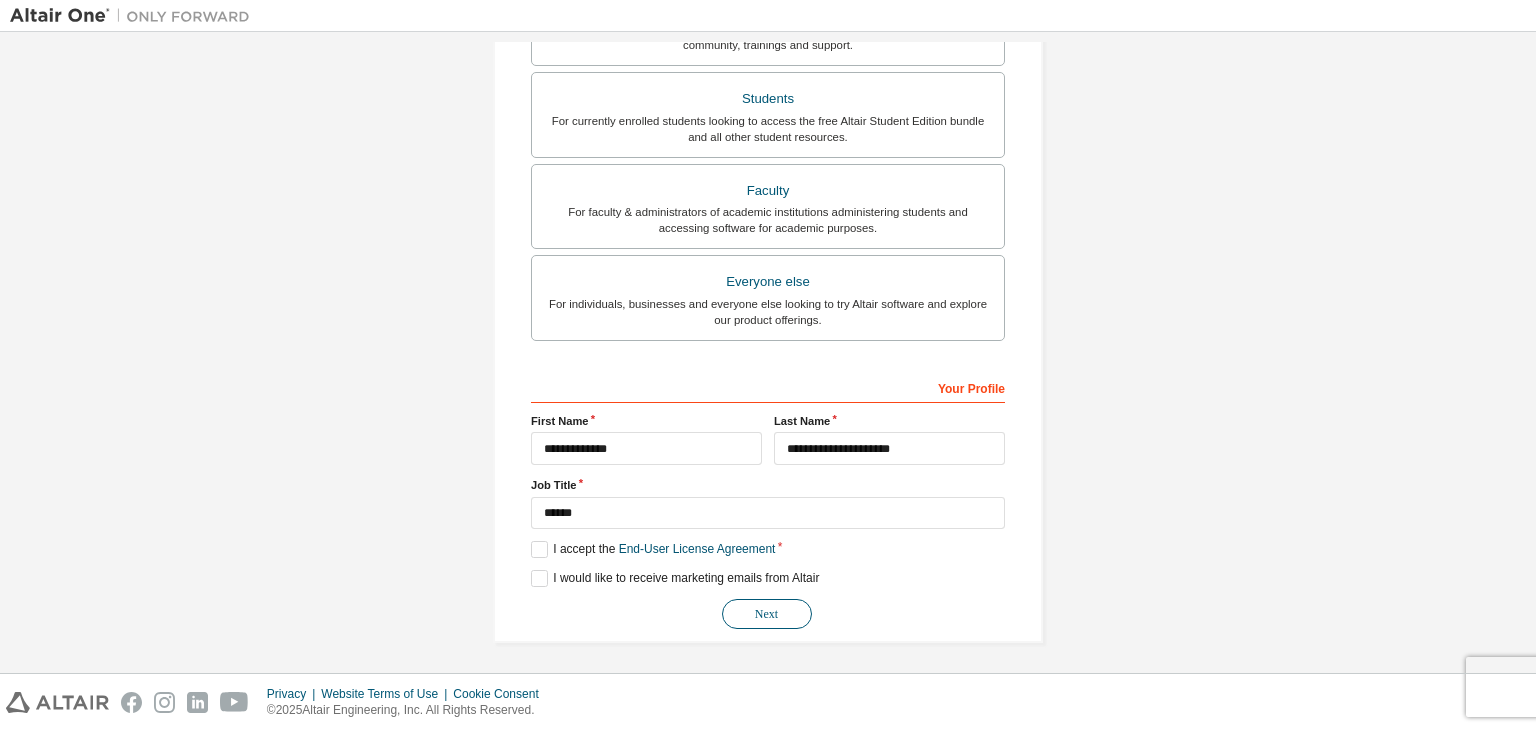 click on "Next" at bounding box center [767, 614] 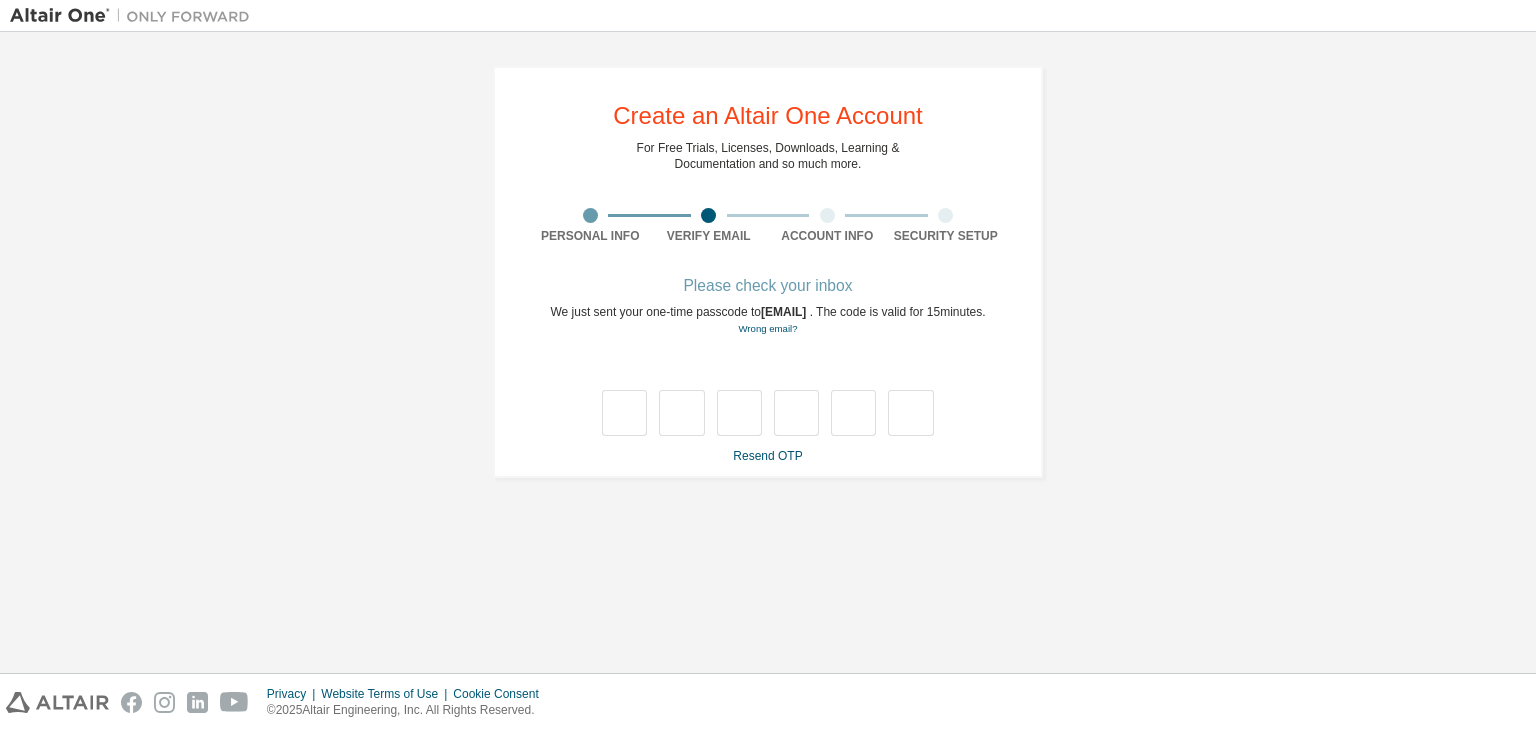 scroll, scrollTop: 0, scrollLeft: 0, axis: both 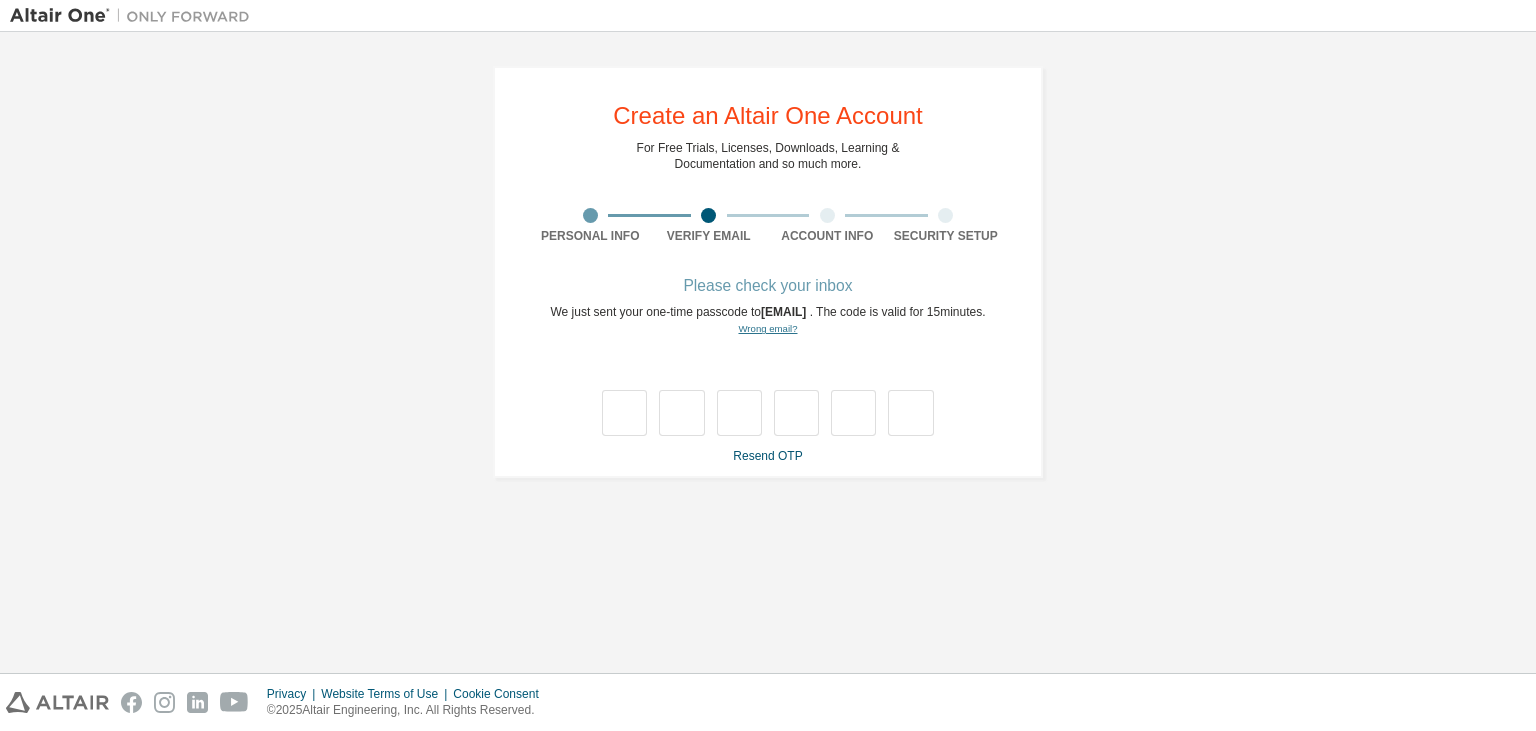 click on "Wrong email?" at bounding box center [767, 328] 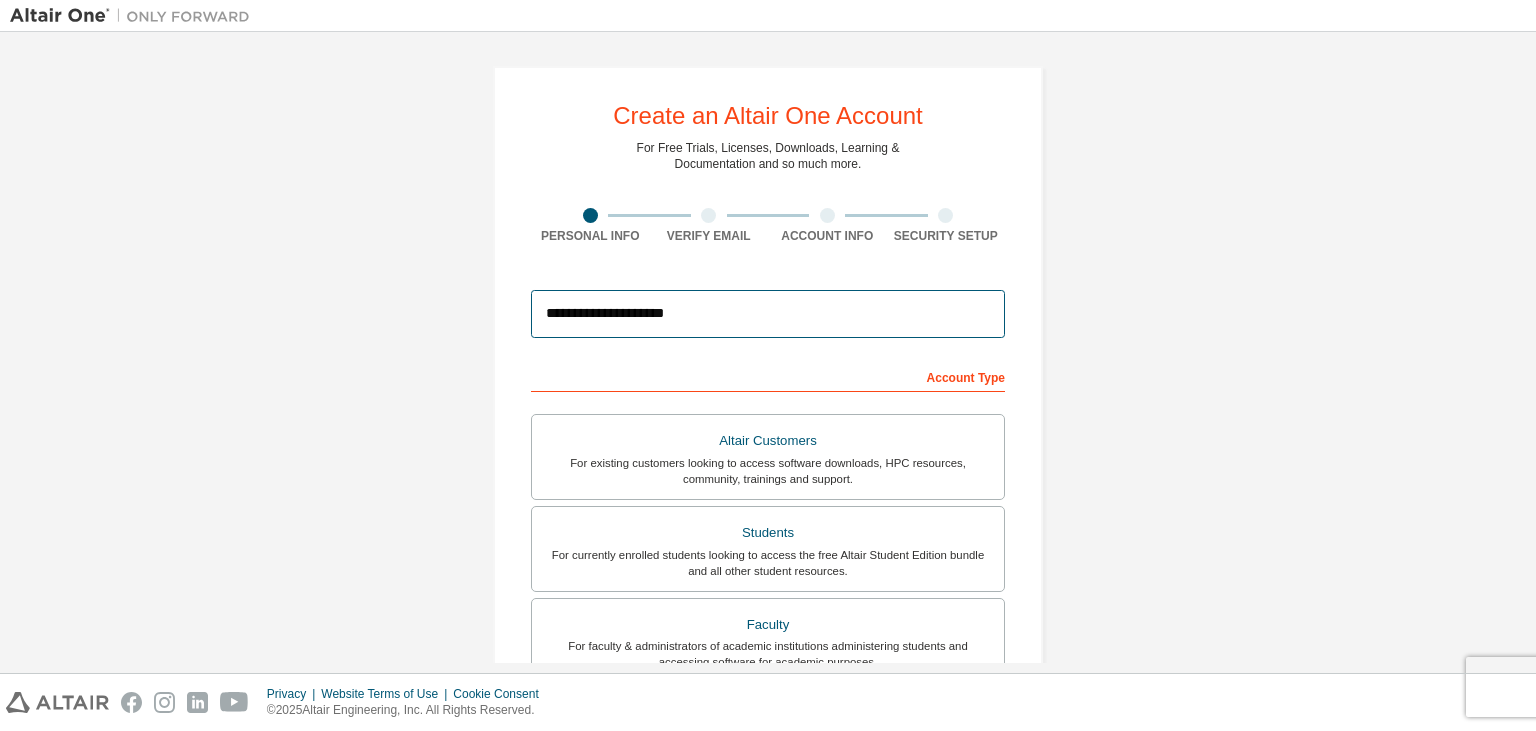 drag, startPoint x: 675, startPoint y: 321, endPoint x: 527, endPoint y: 313, distance: 148.21606 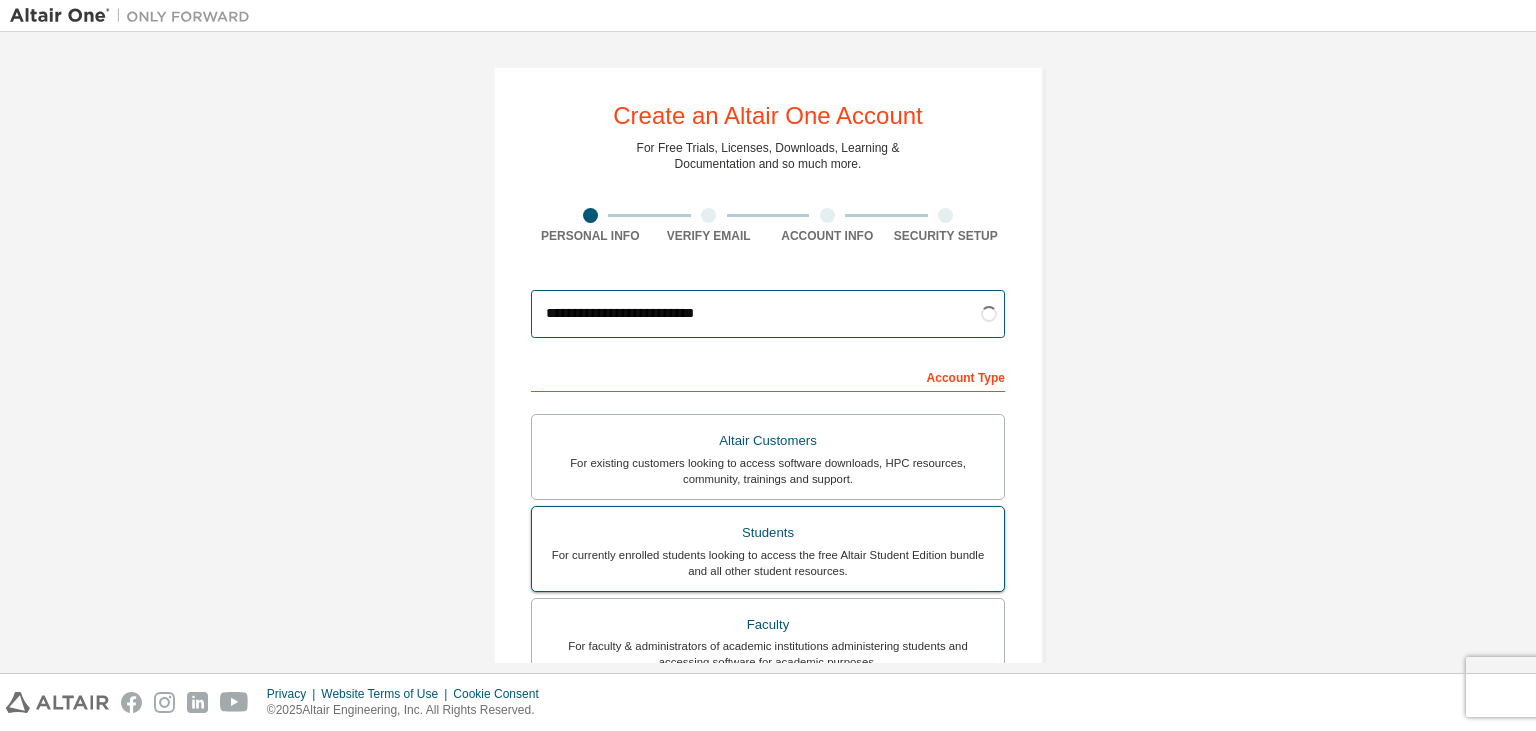 type on "**********" 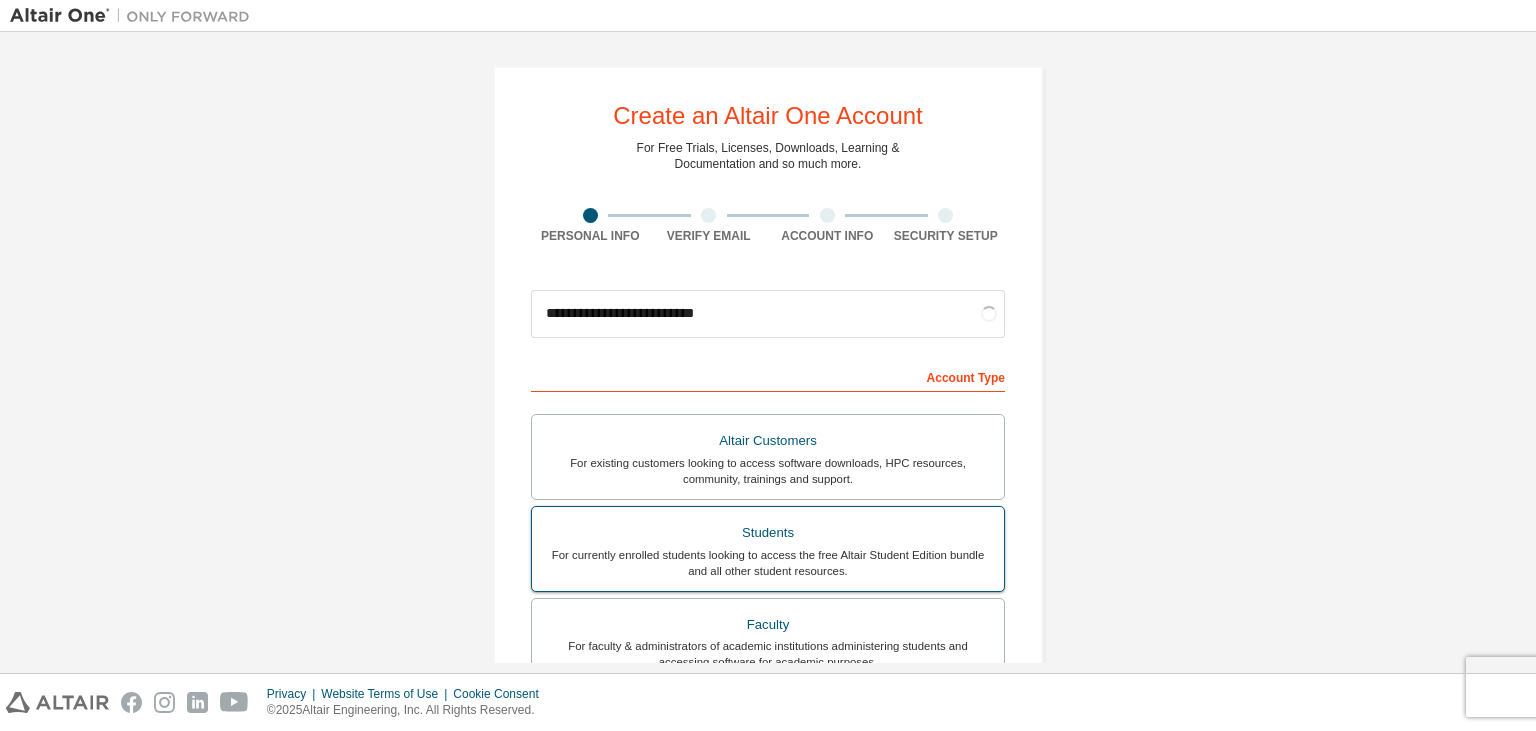 click on "For currently enrolled students looking to access the free Altair Student Edition bundle and all other student resources." at bounding box center (768, 563) 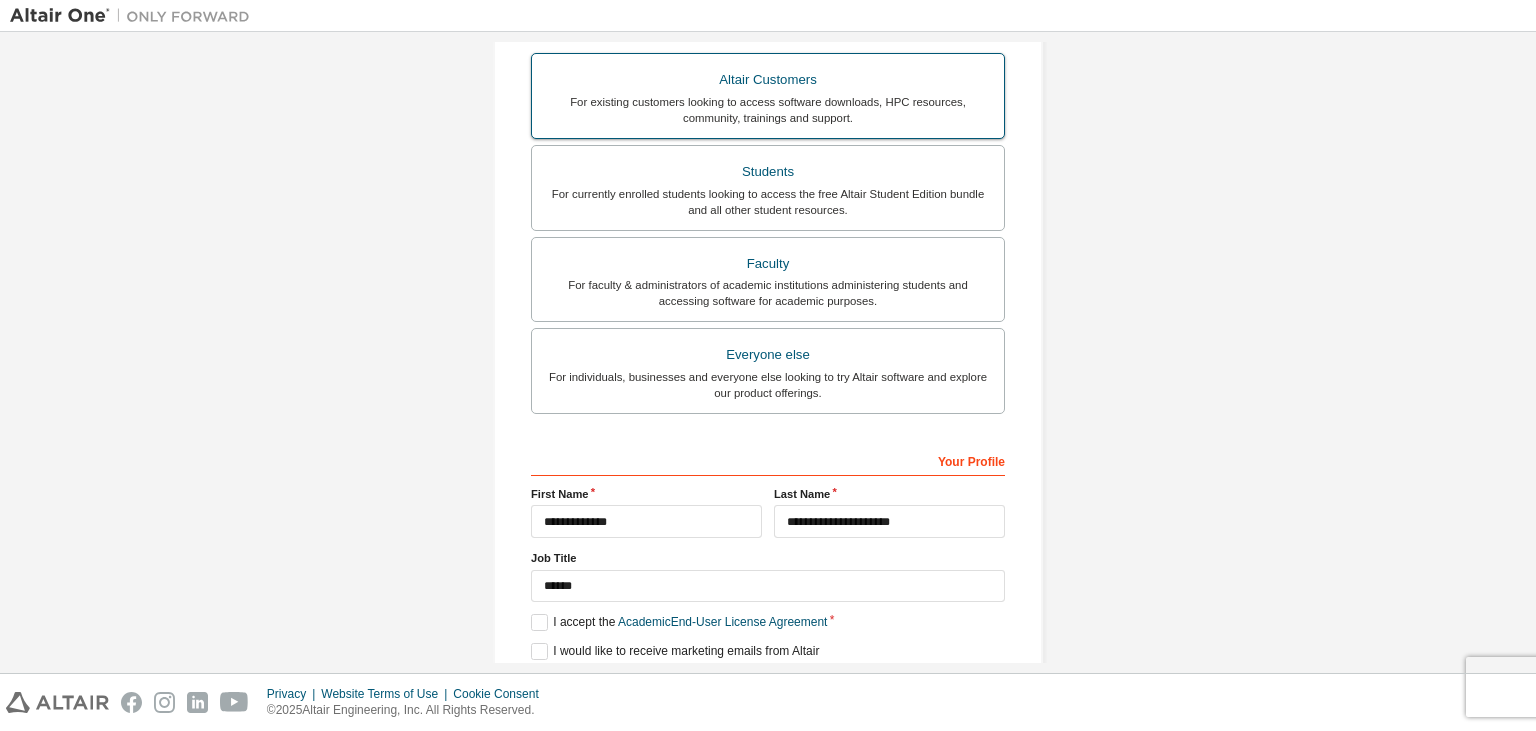 scroll, scrollTop: 434, scrollLeft: 0, axis: vertical 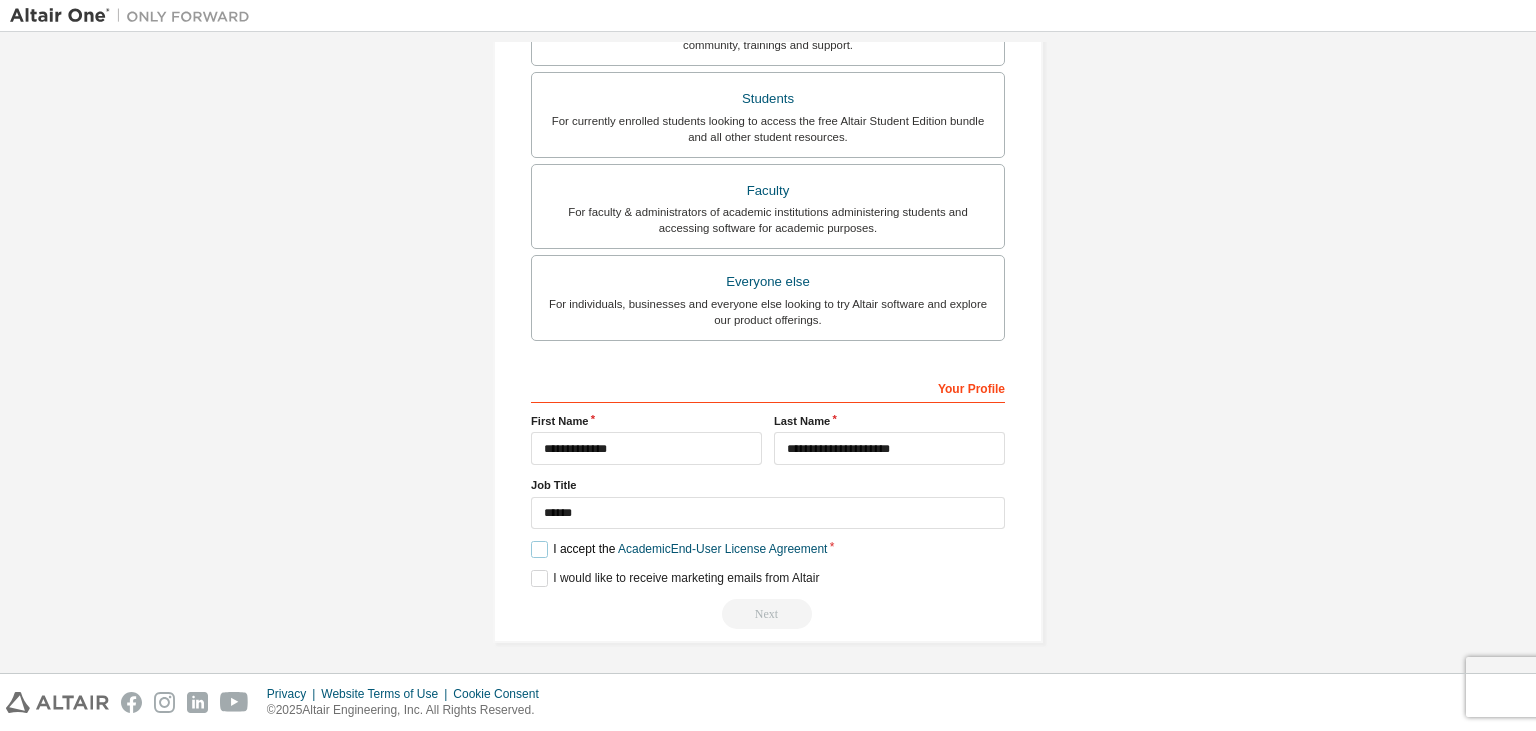 click on "I accept the   Academic   End-User License Agreement" at bounding box center (679, 549) 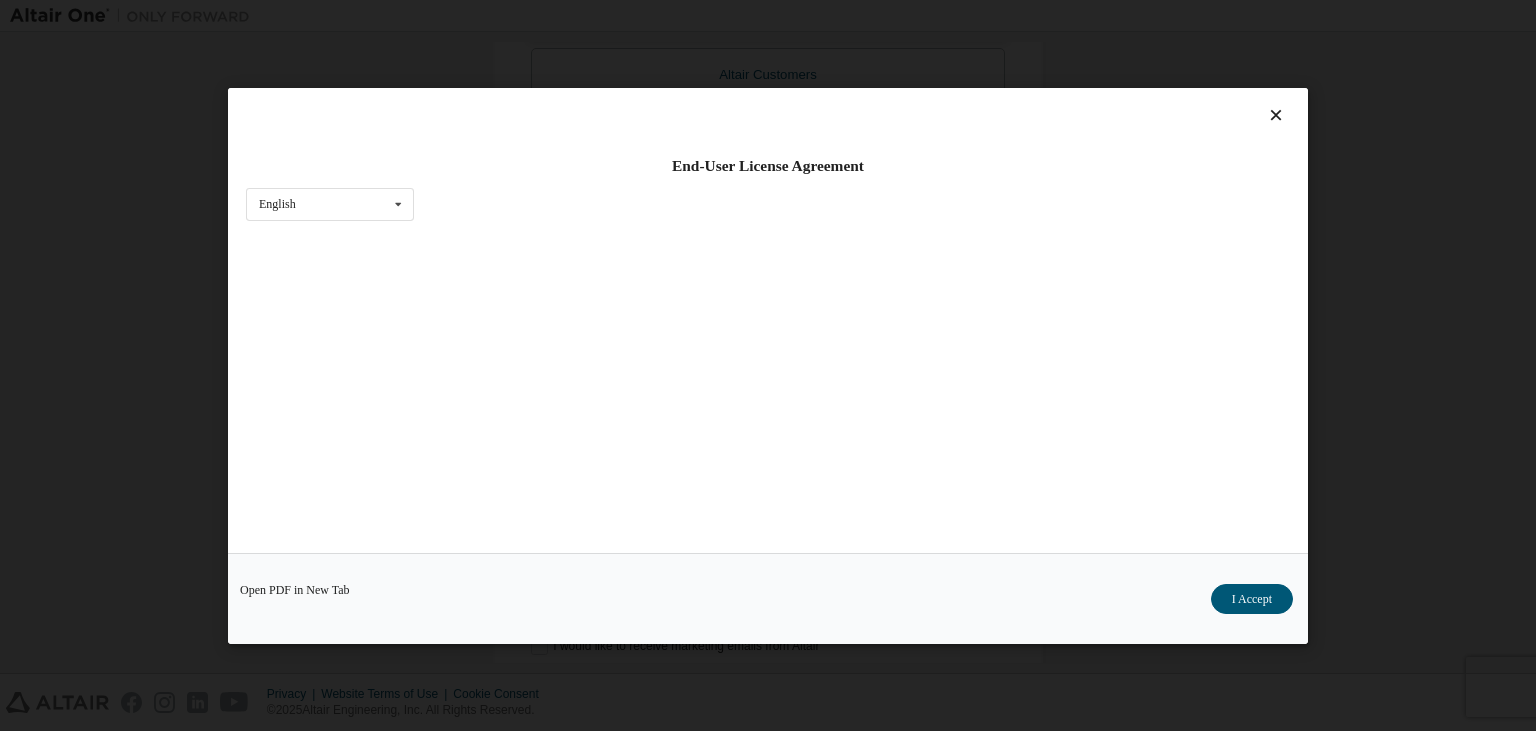 scroll, scrollTop: 31, scrollLeft: 0, axis: vertical 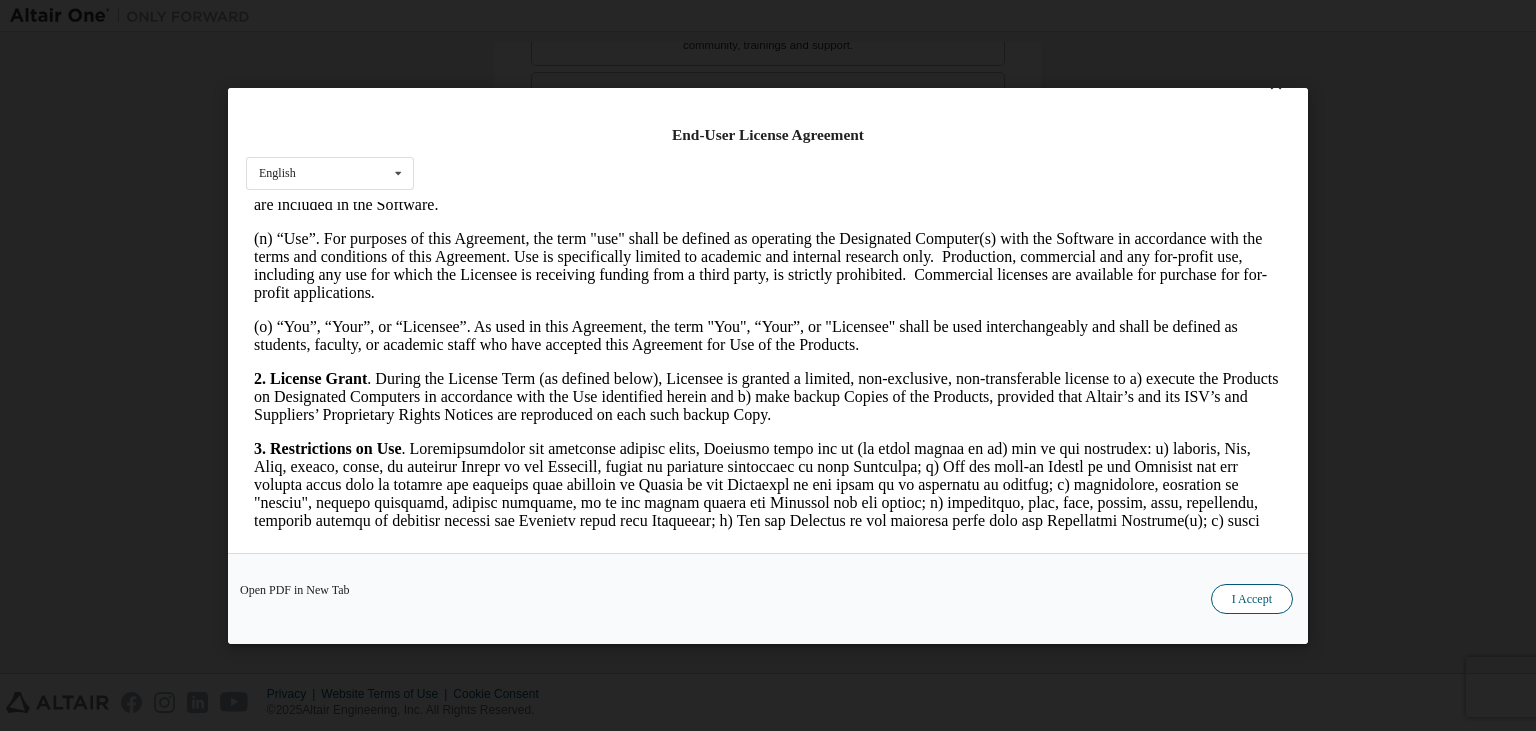 click on "I Accept" at bounding box center (1252, 598) 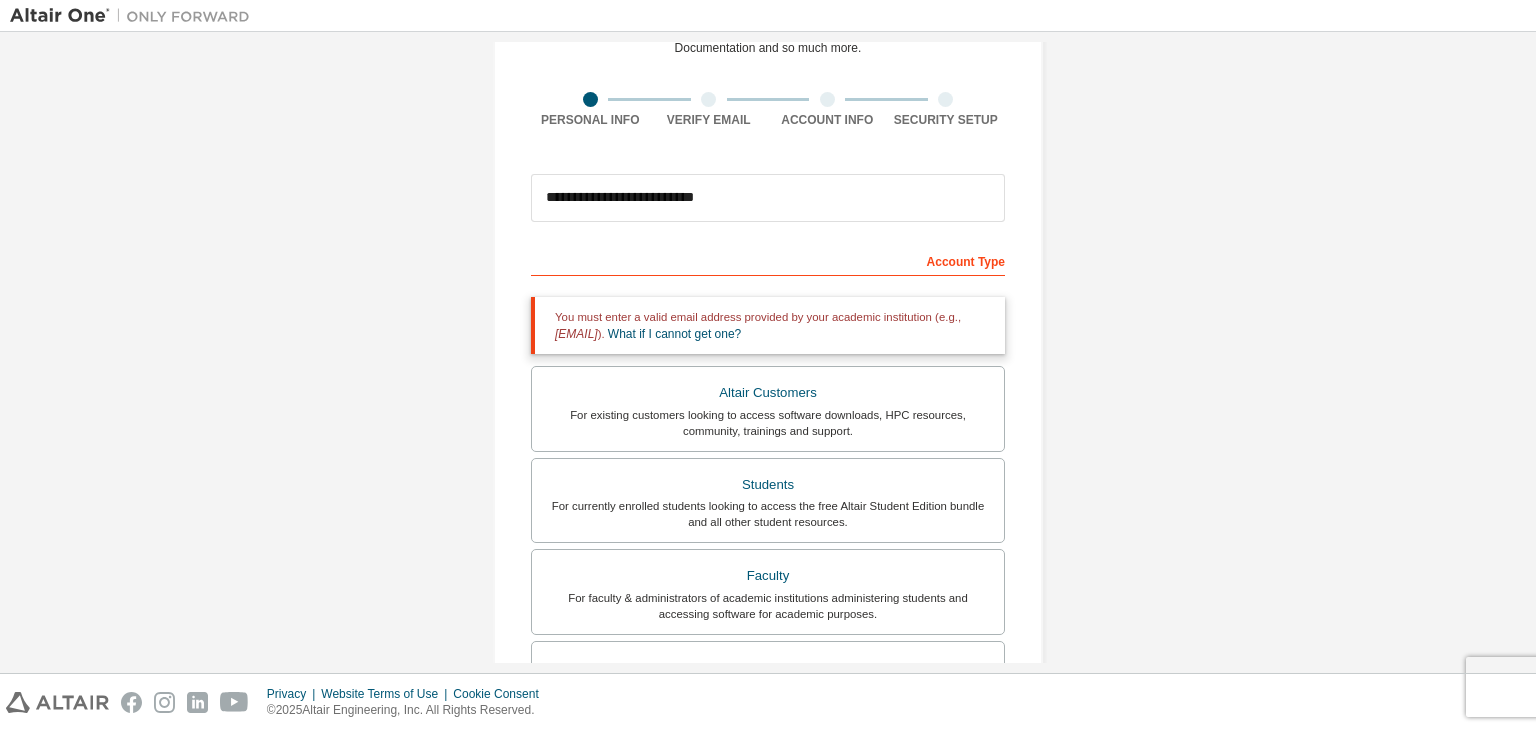 scroll, scrollTop: 96, scrollLeft: 0, axis: vertical 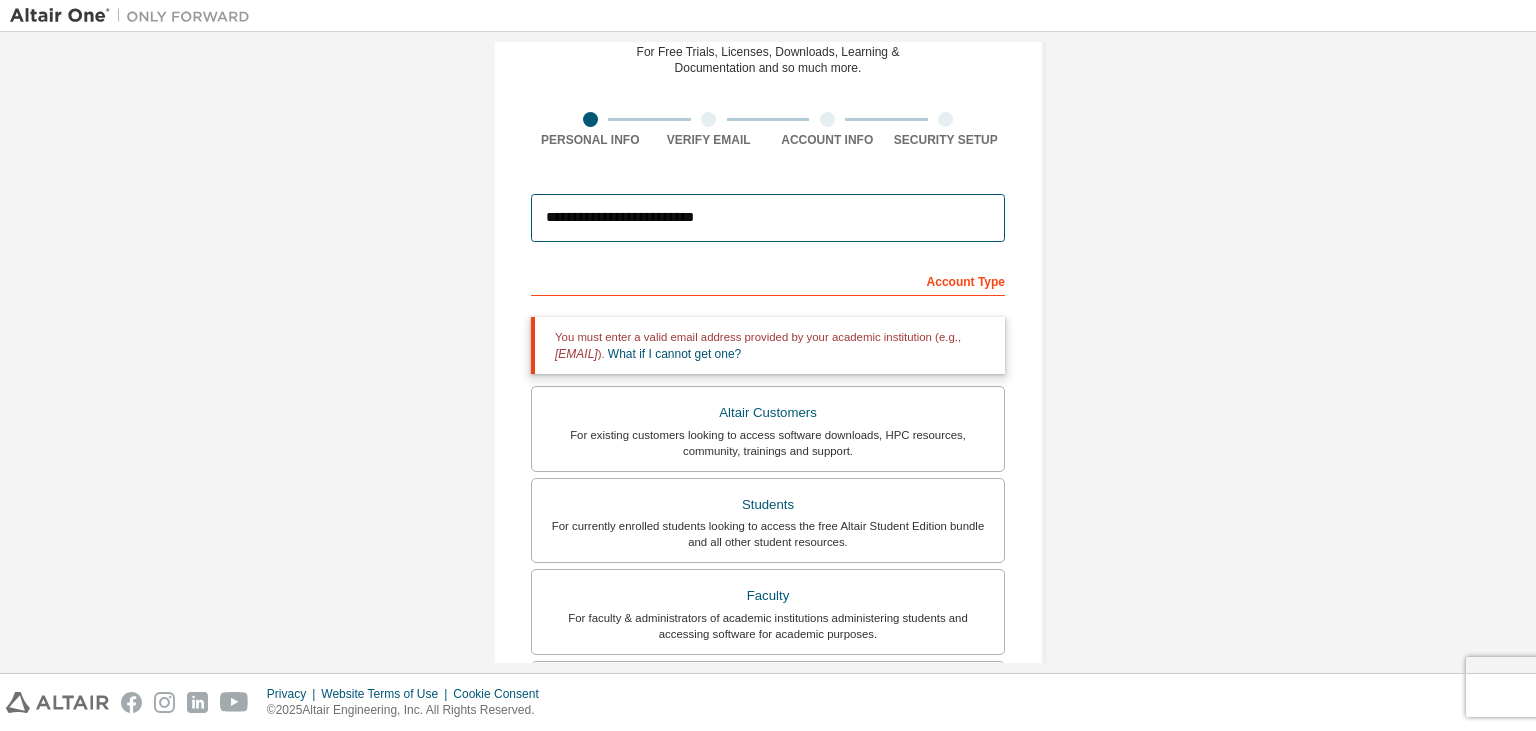 drag, startPoint x: 740, startPoint y: 220, endPoint x: 526, endPoint y: 214, distance: 214.08409 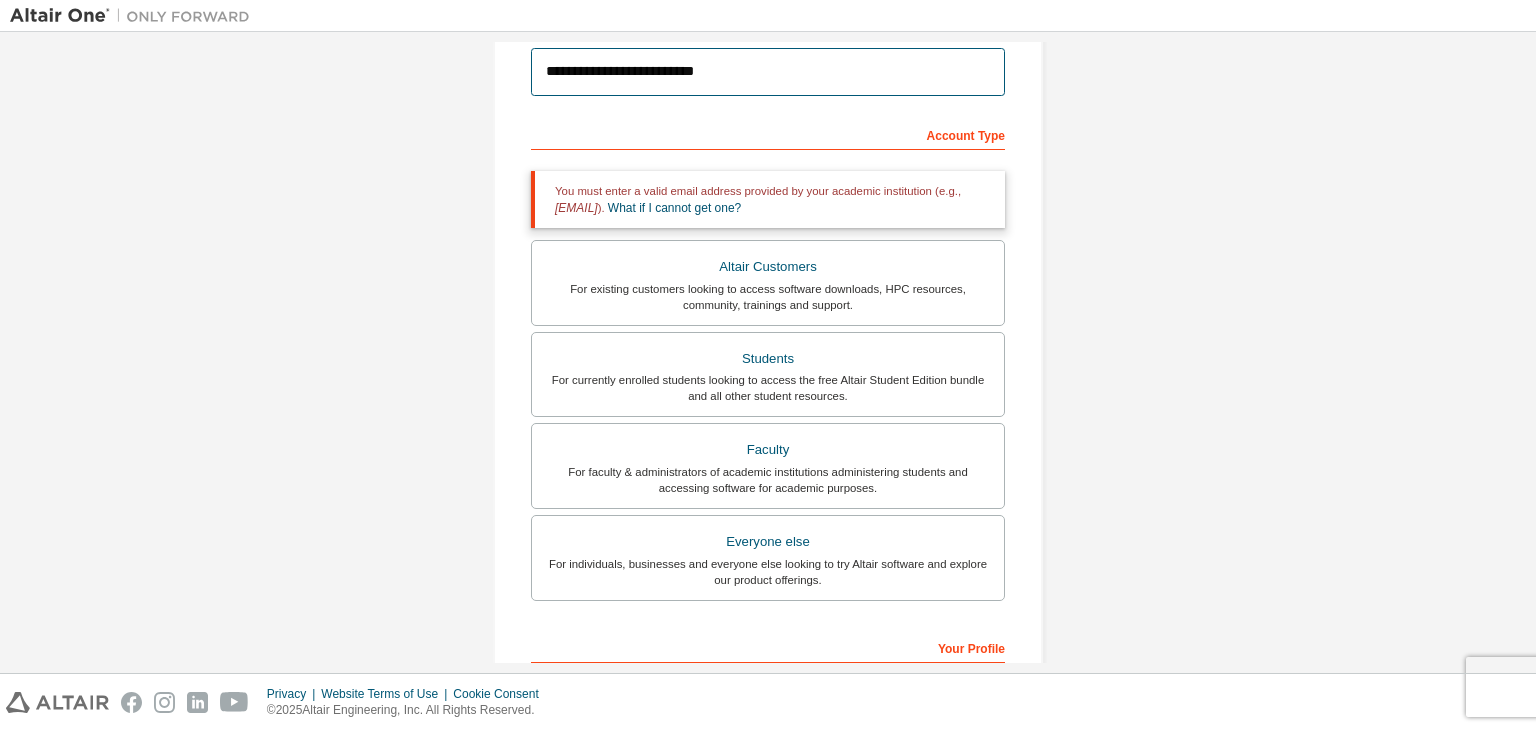 scroll, scrollTop: 288, scrollLeft: 0, axis: vertical 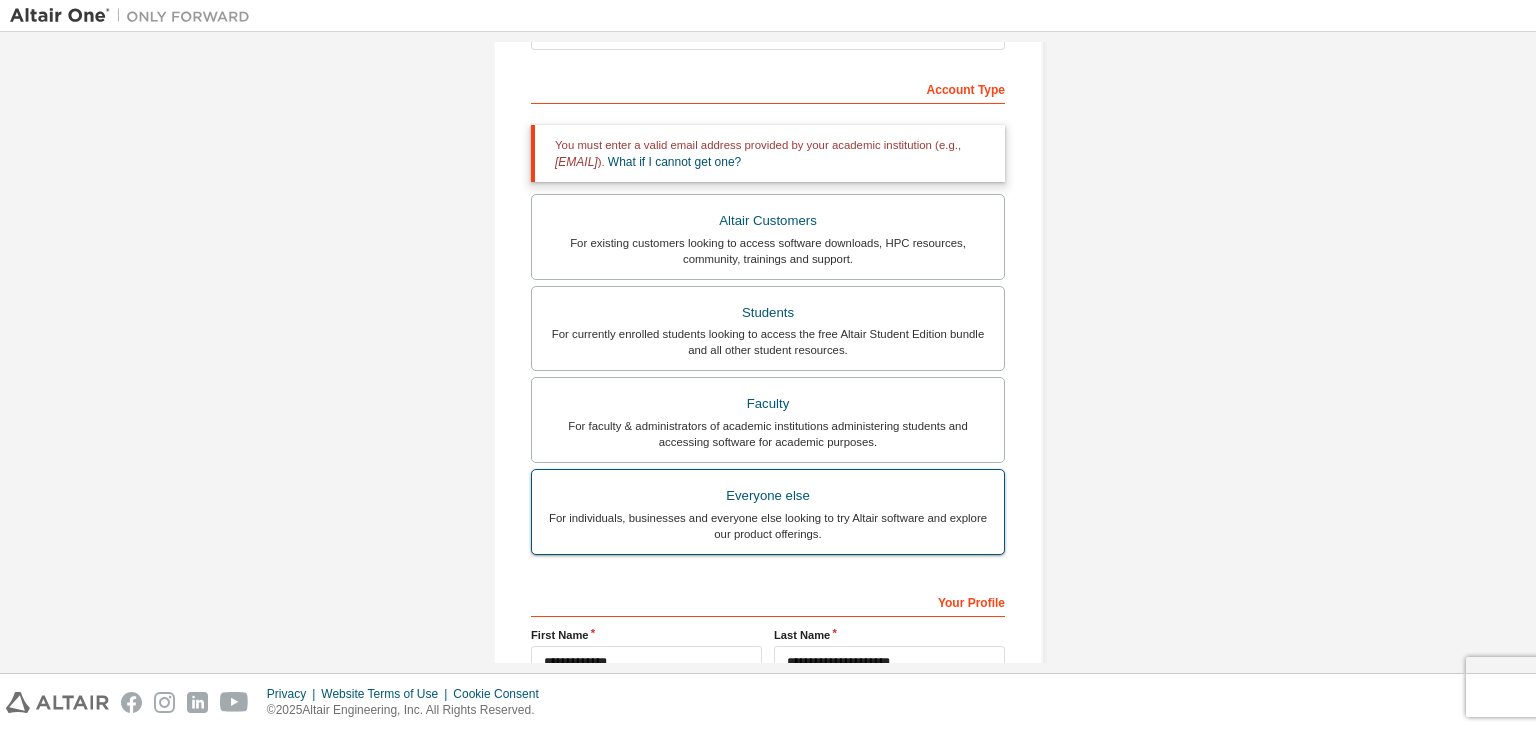 click on "For individuals, businesses and everyone else looking to try Altair software and explore our product offerings." at bounding box center [768, 526] 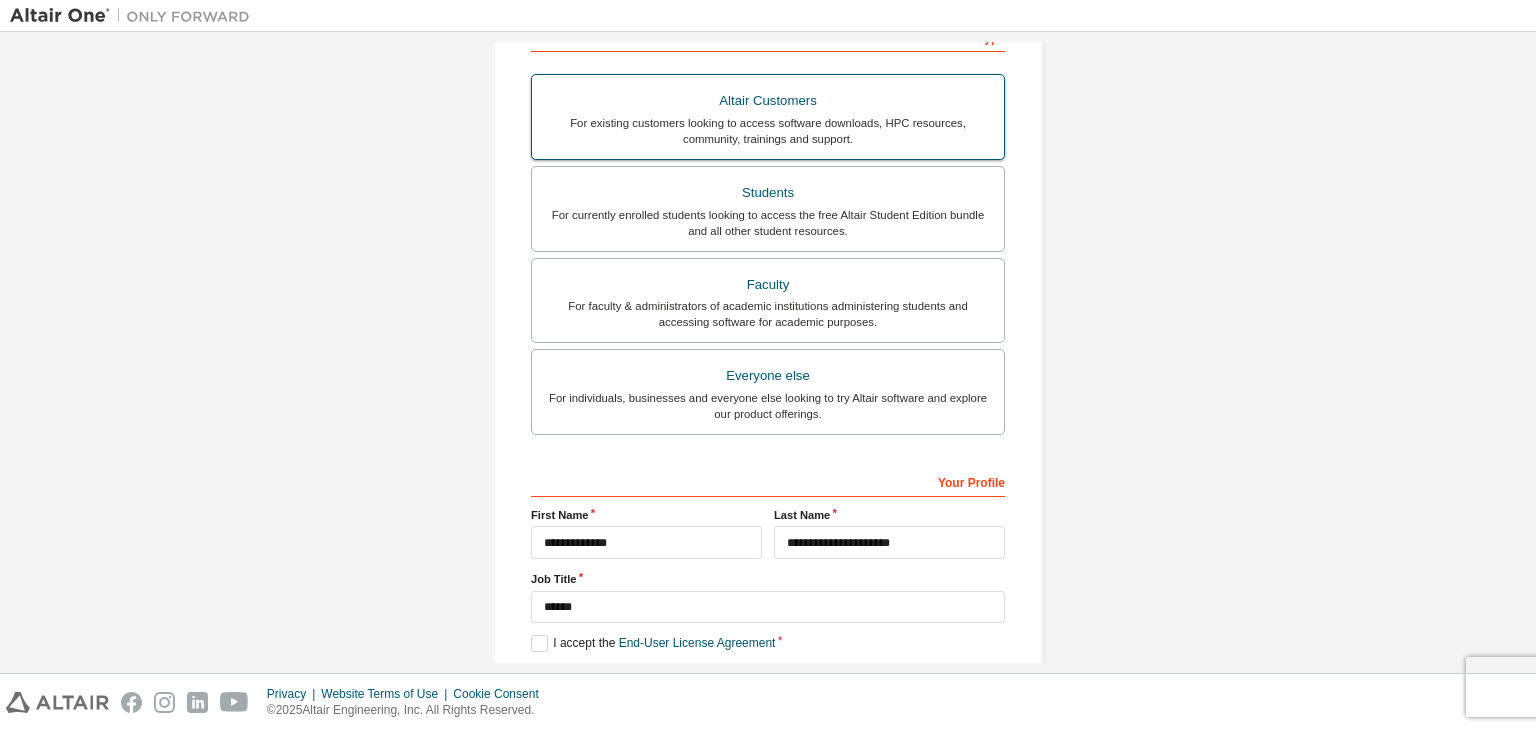 scroll, scrollTop: 434, scrollLeft: 0, axis: vertical 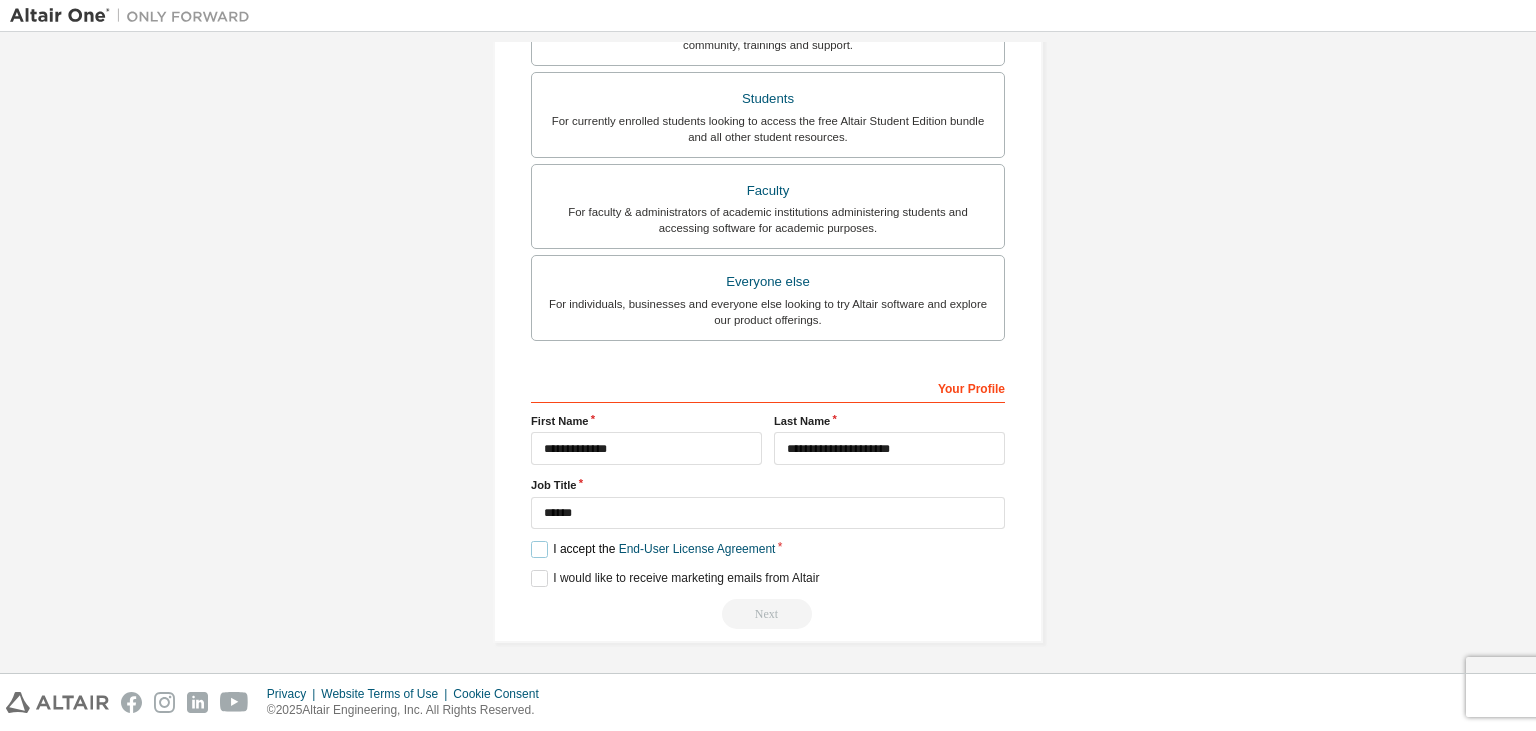 click on "I accept the    End-User License Agreement" at bounding box center [653, 549] 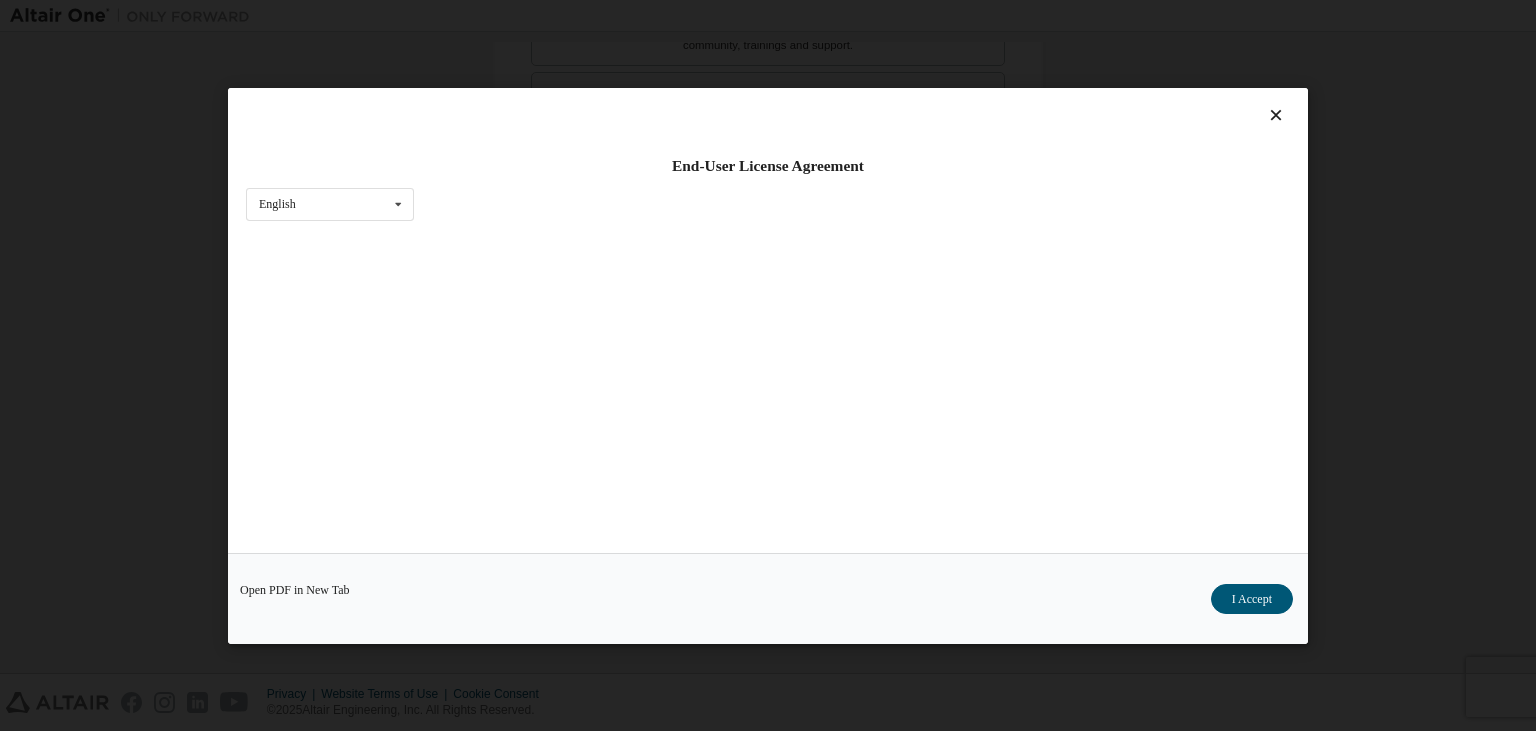 scroll, scrollTop: 31, scrollLeft: 0, axis: vertical 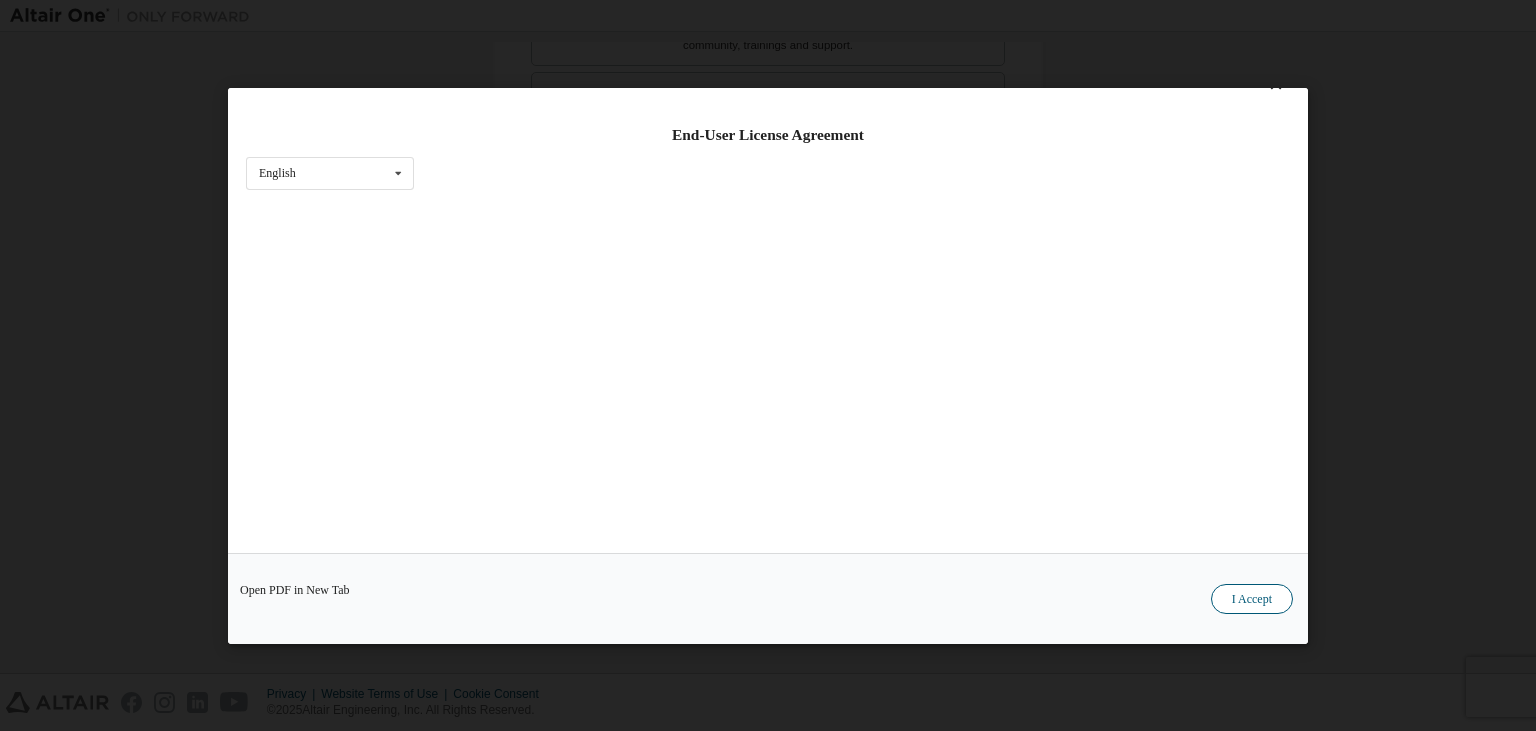 click on "I Accept" at bounding box center [1252, 598] 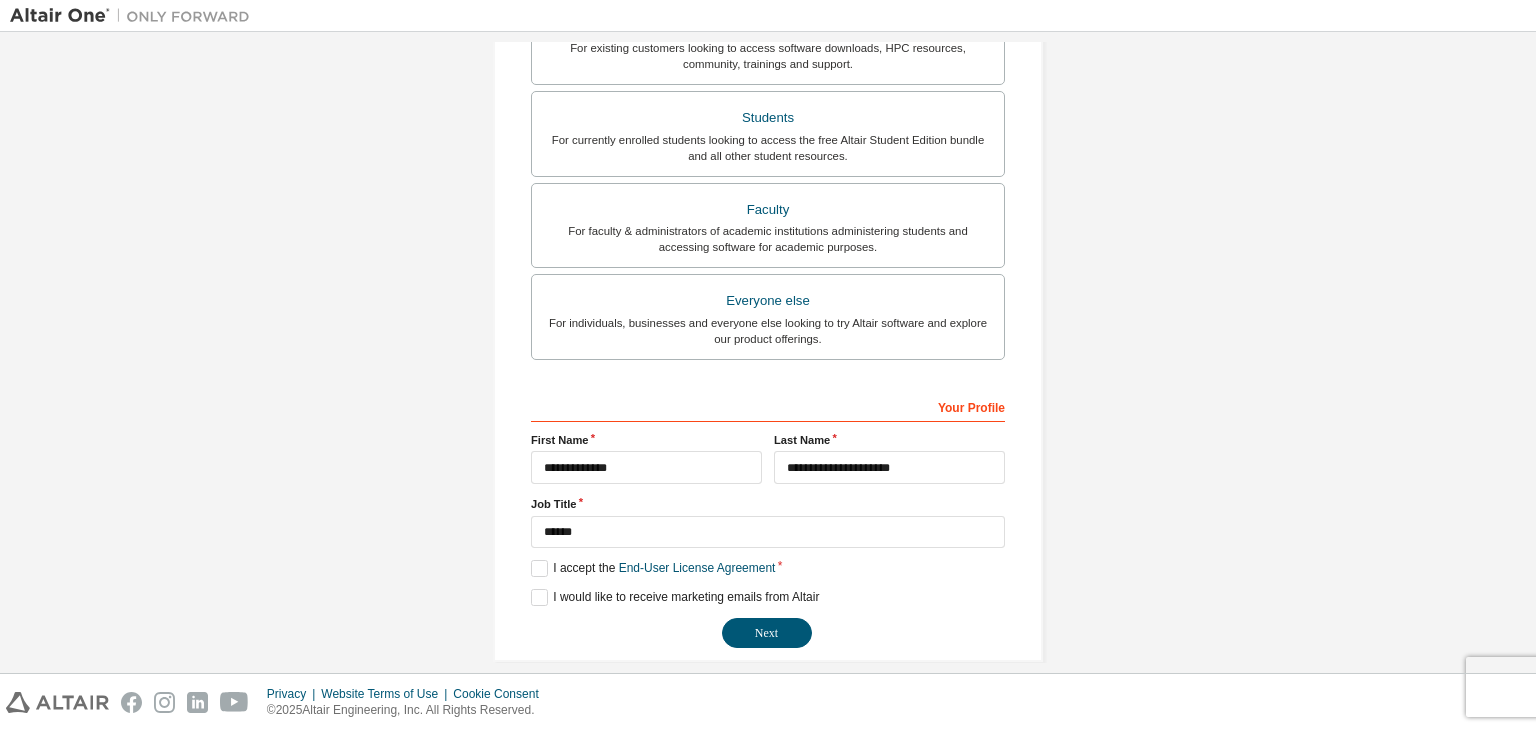 scroll, scrollTop: 434, scrollLeft: 0, axis: vertical 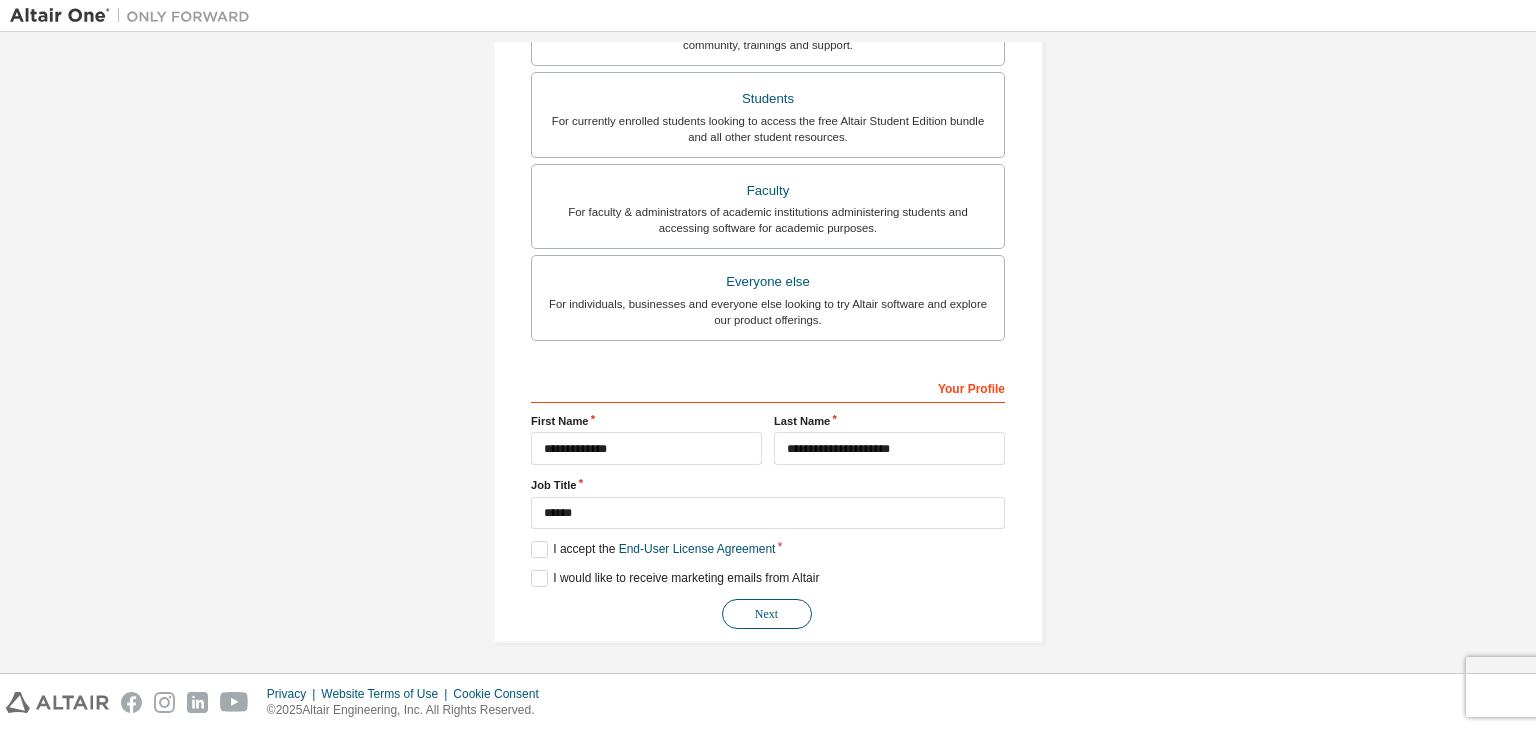 click on "Next" at bounding box center [767, 614] 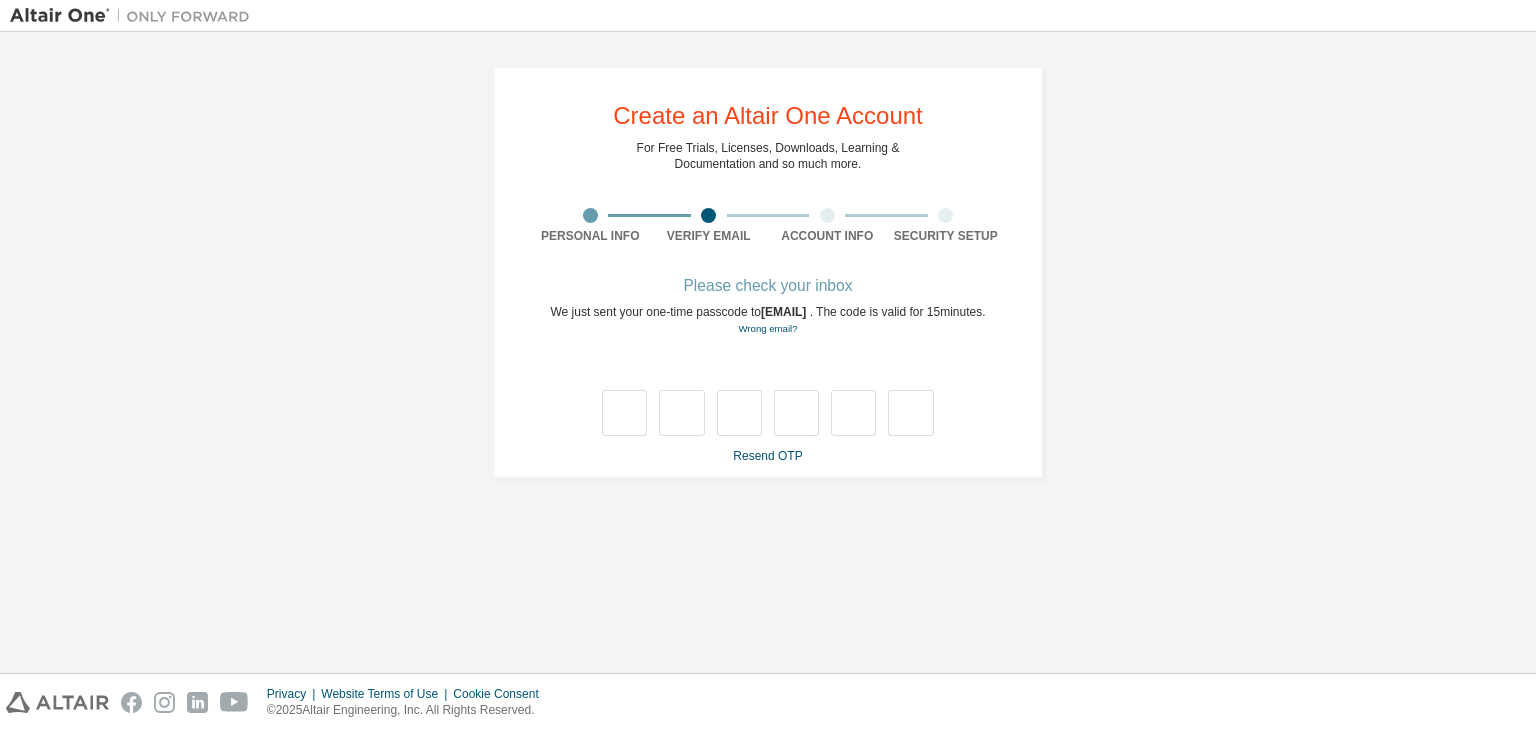 scroll, scrollTop: 0, scrollLeft: 0, axis: both 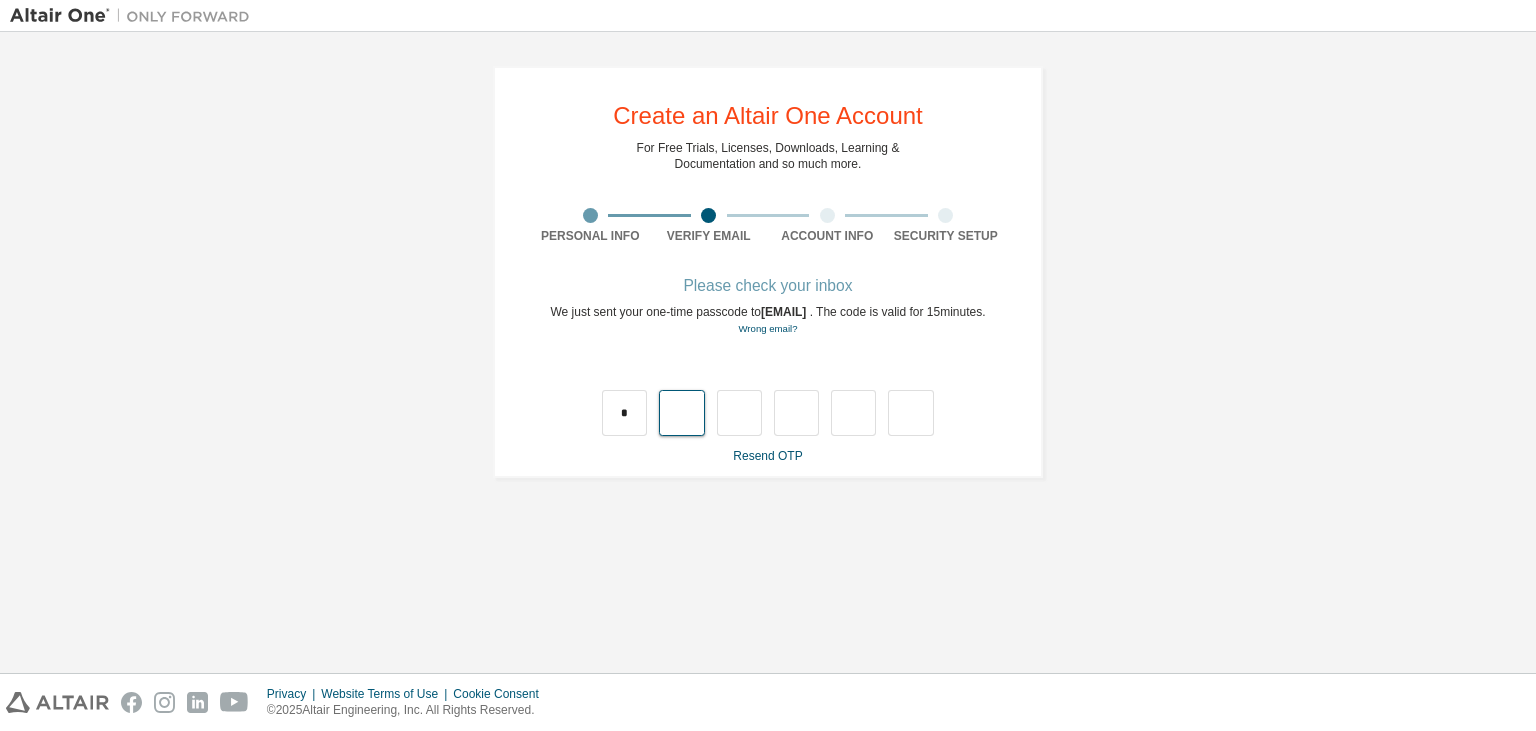 type on "*" 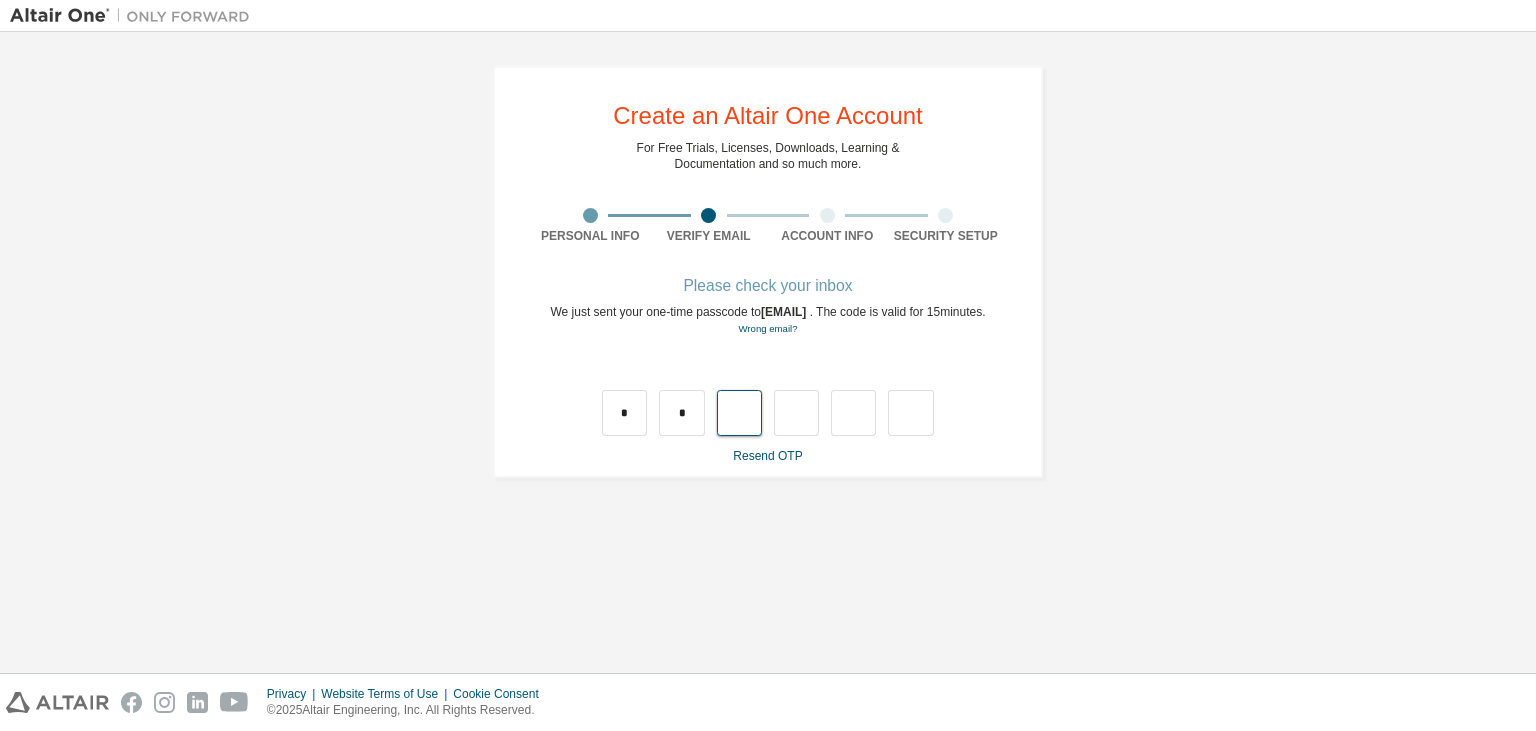 type on "*" 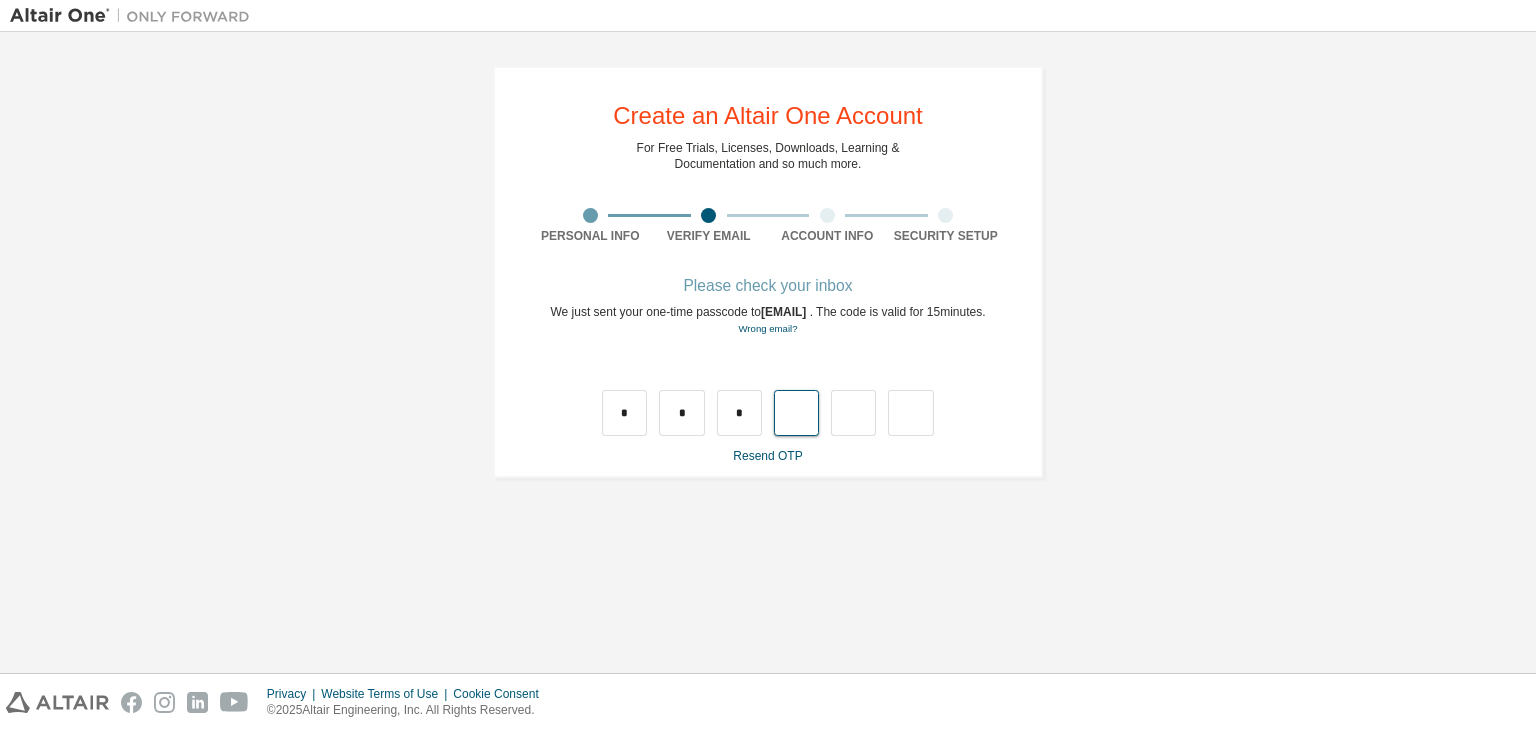 type on "*" 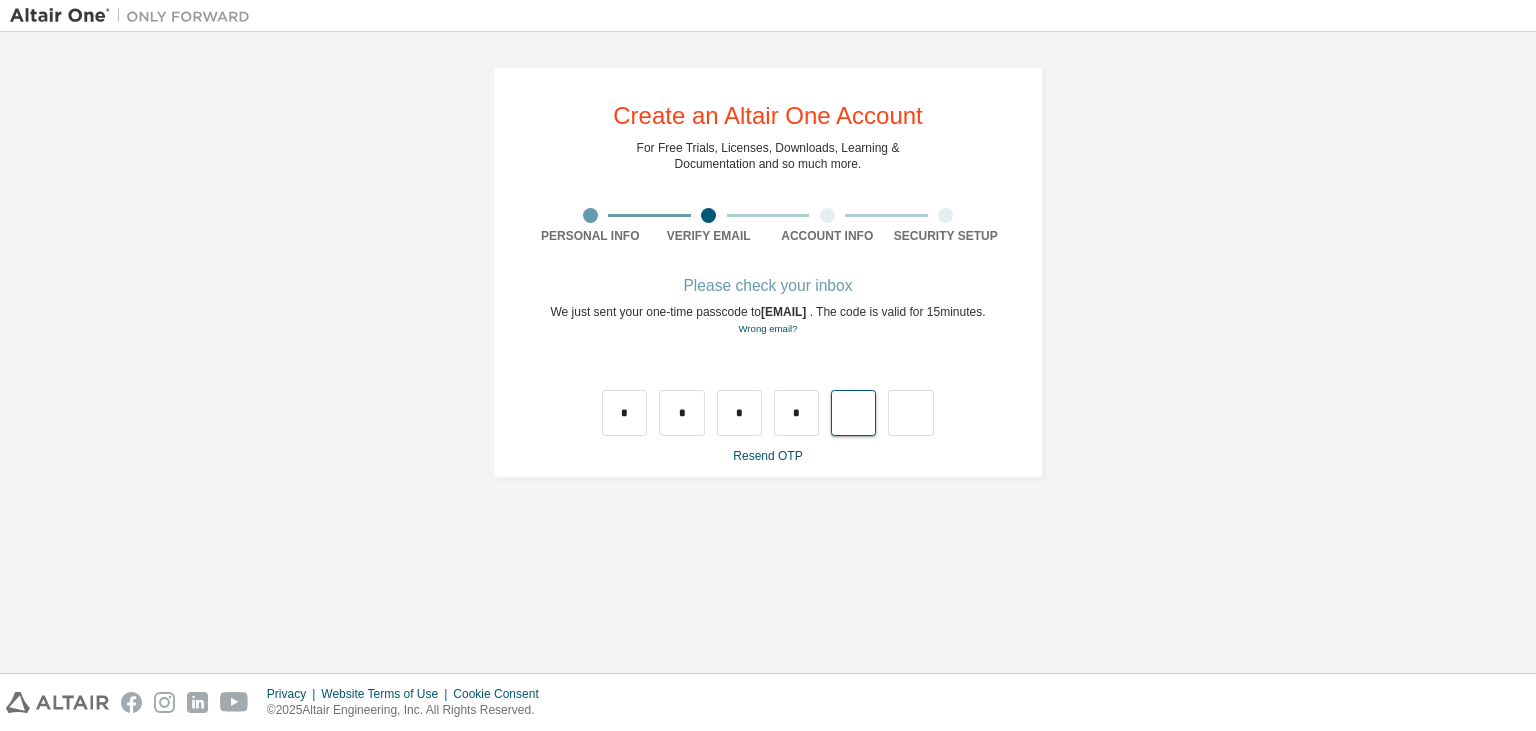 type on "*" 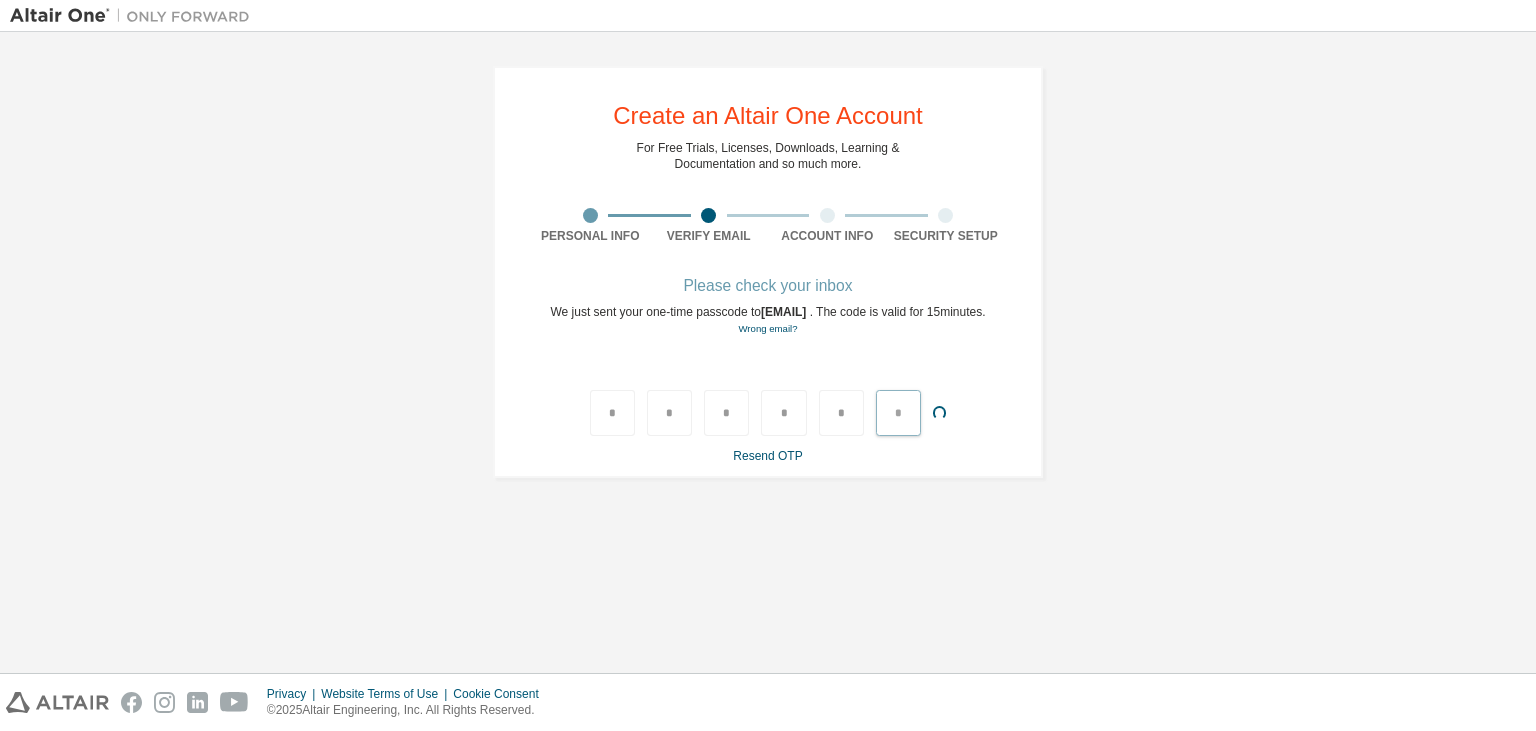 type on "*" 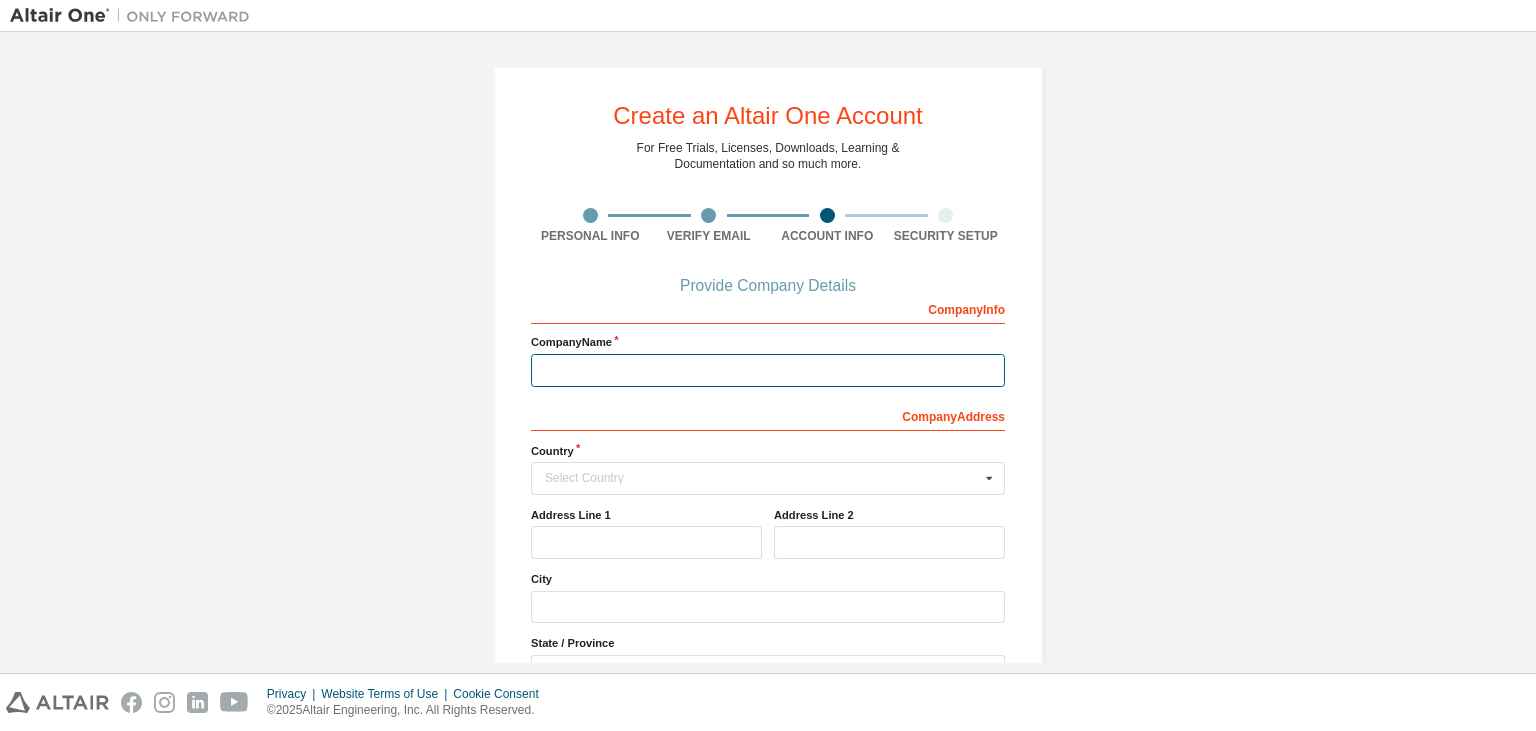 click at bounding box center [768, 370] 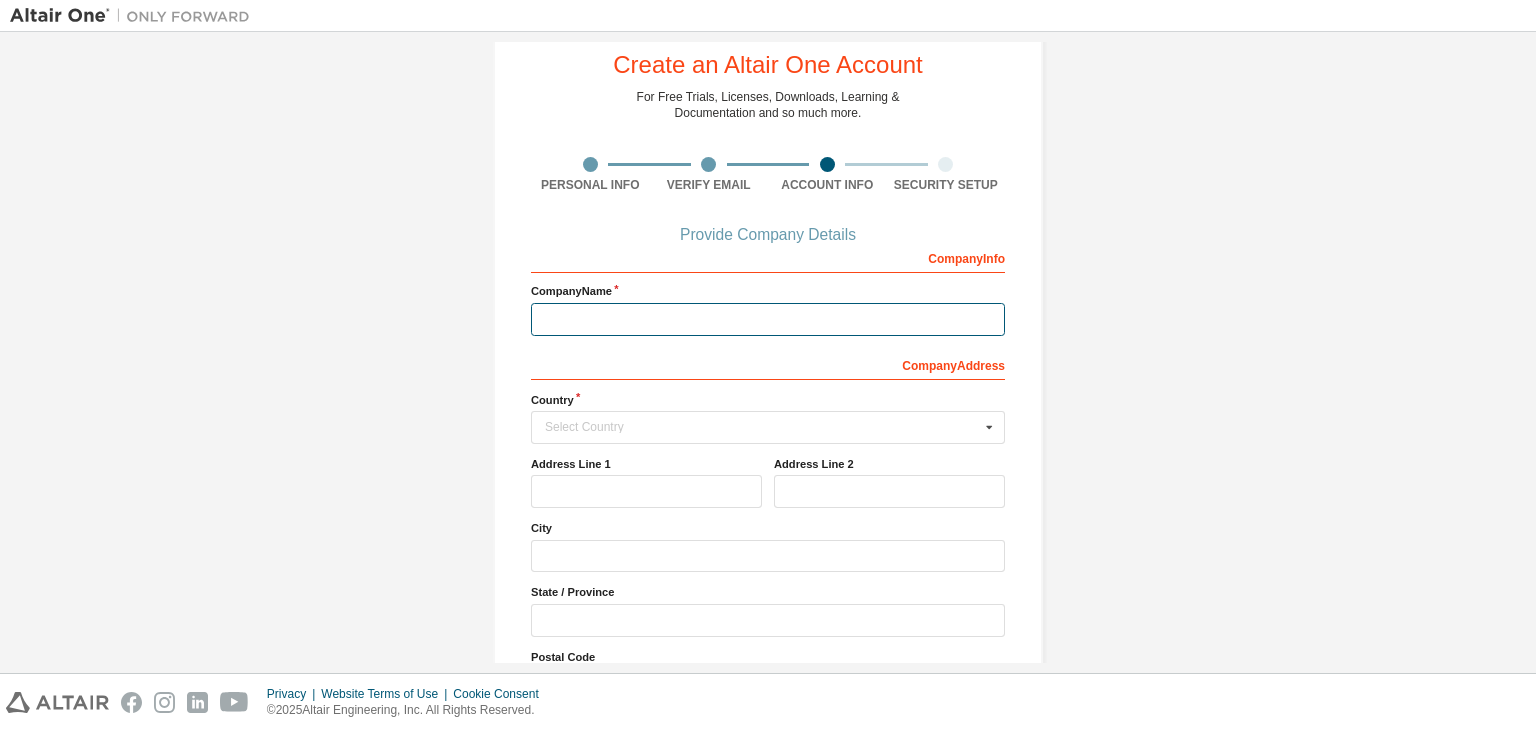 scroll, scrollTop: 179, scrollLeft: 0, axis: vertical 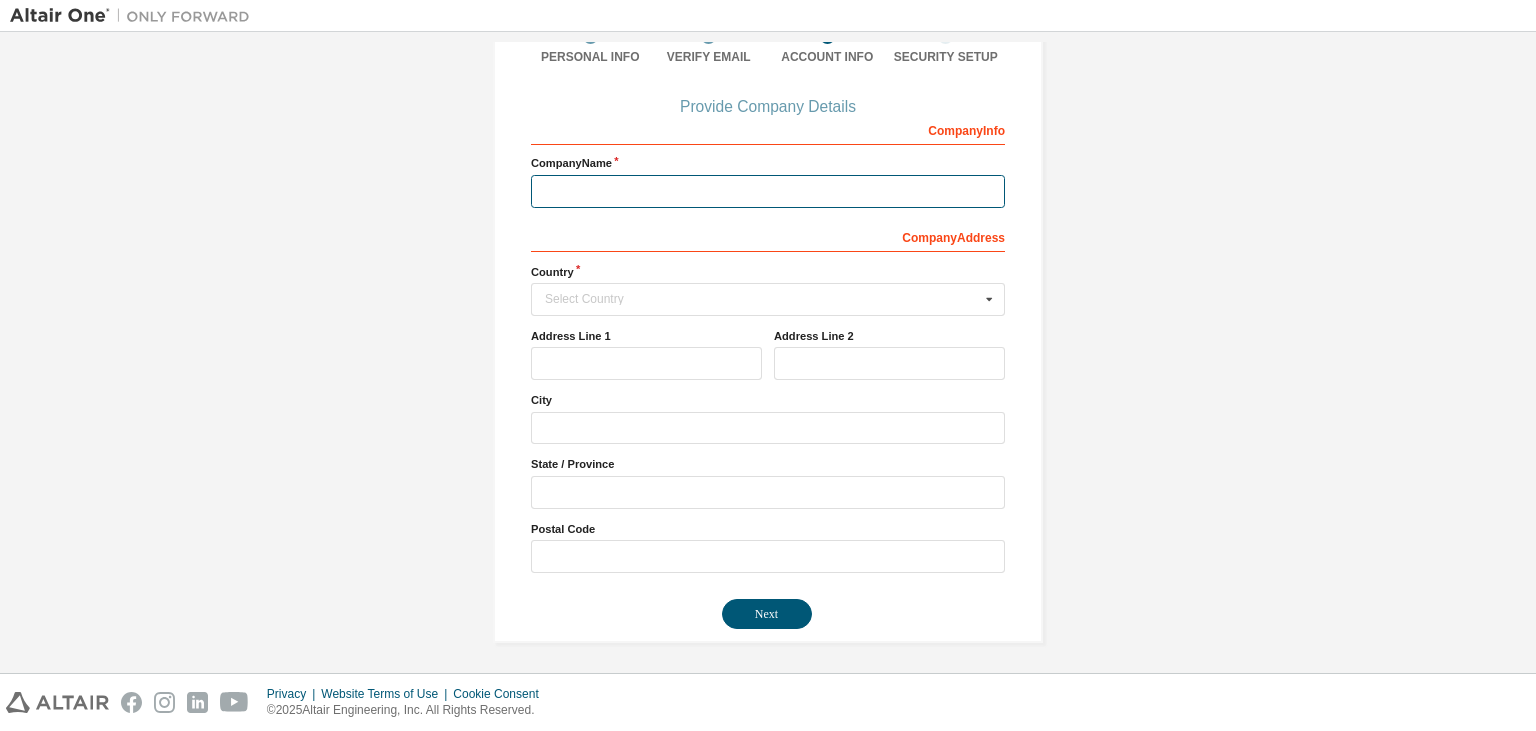 type on "*" 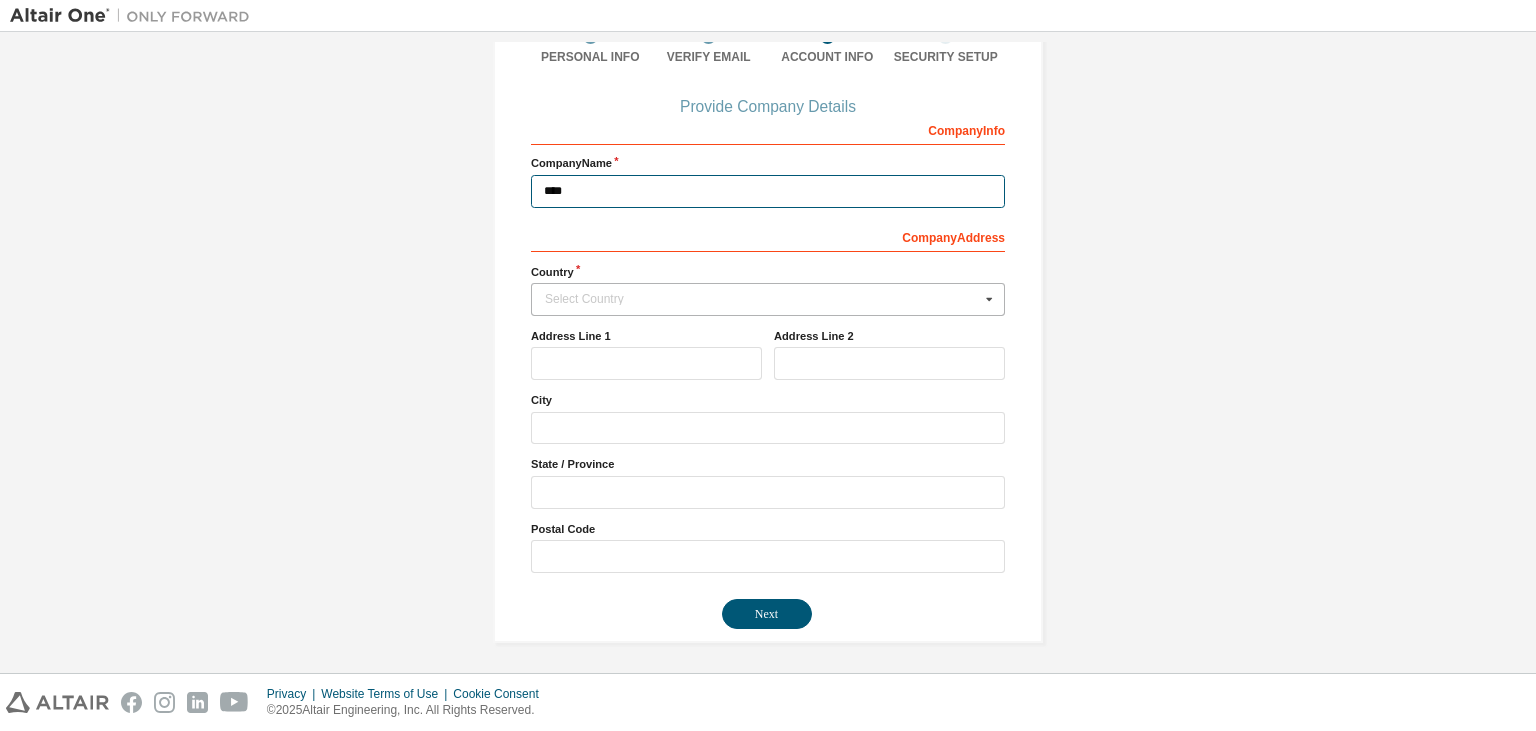 type on "****" 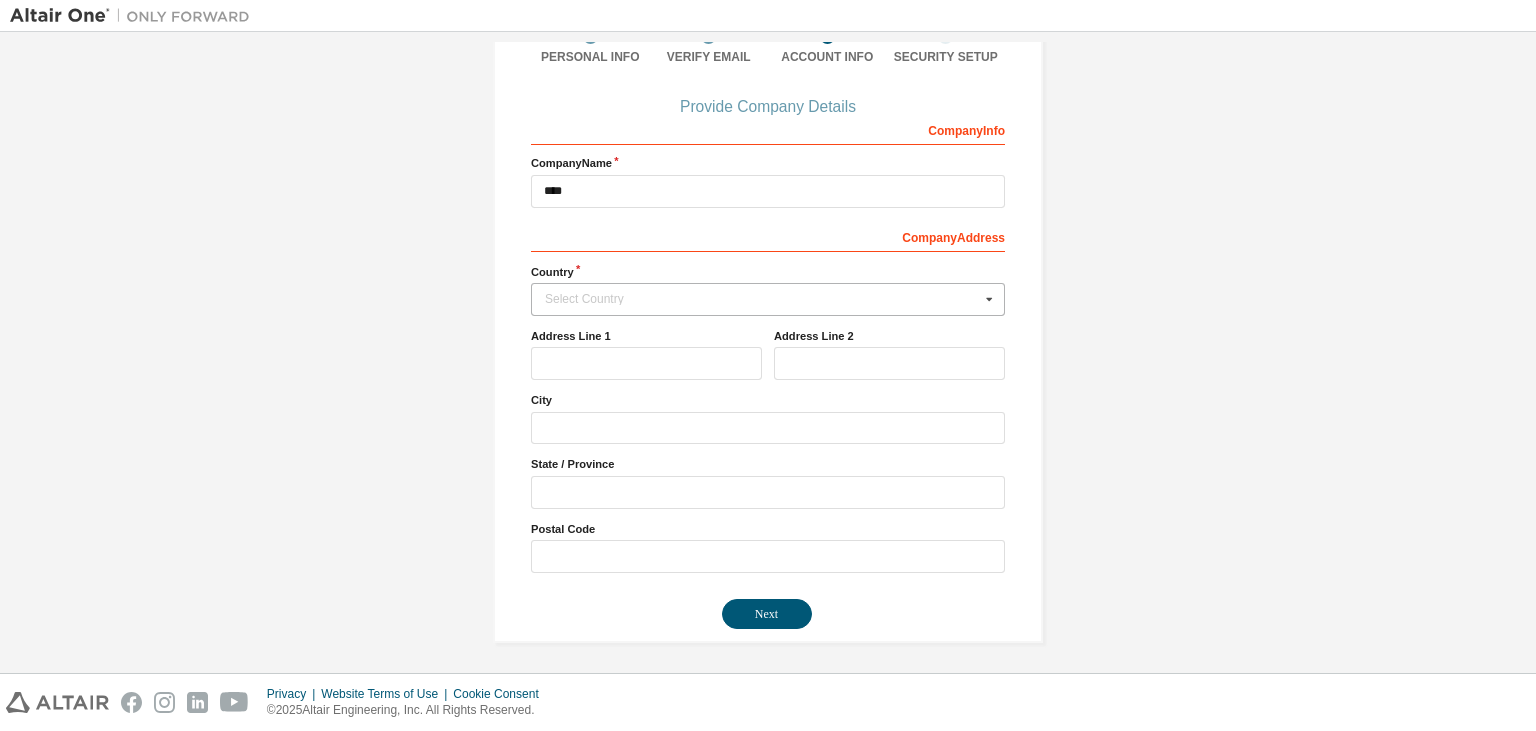 click at bounding box center (989, 299) 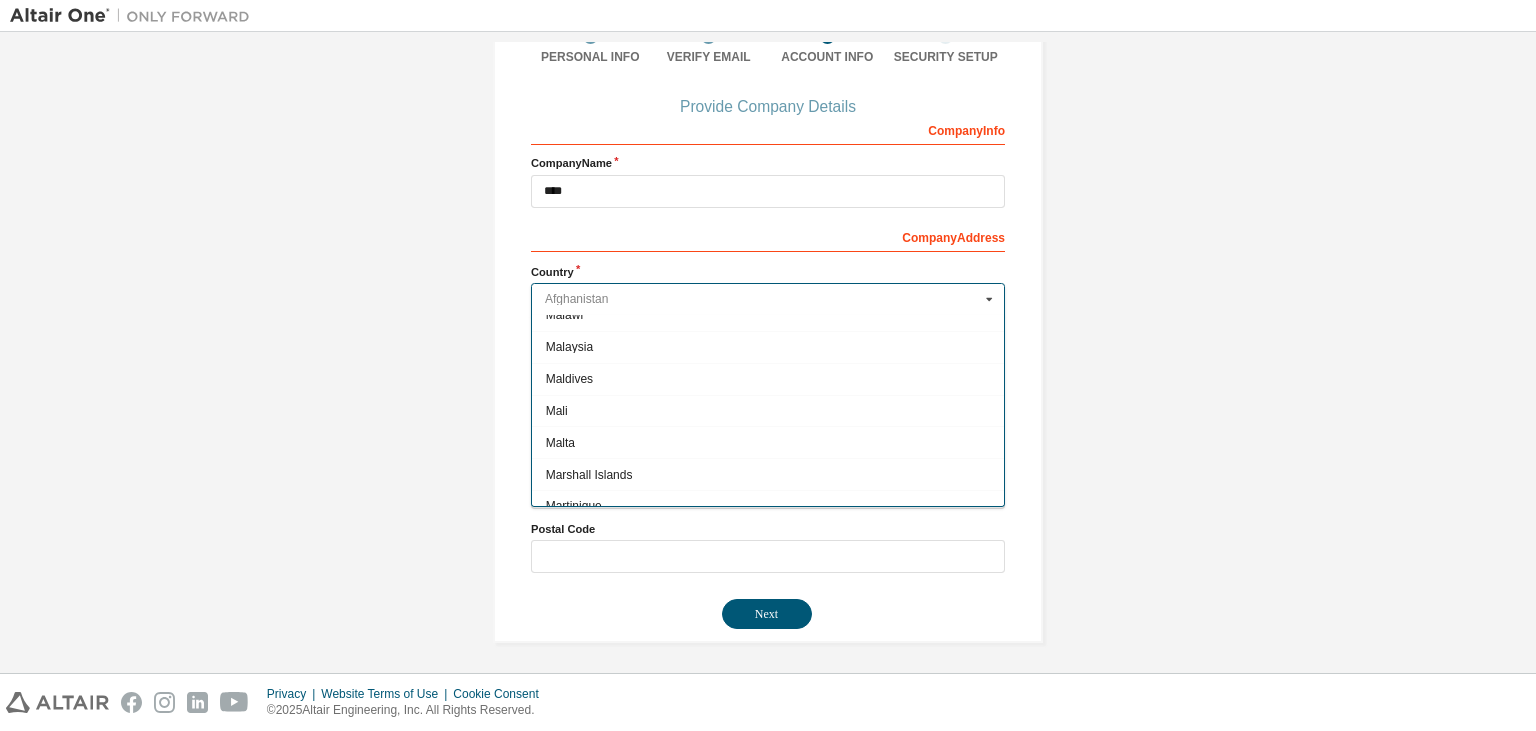 scroll, scrollTop: 4012, scrollLeft: 0, axis: vertical 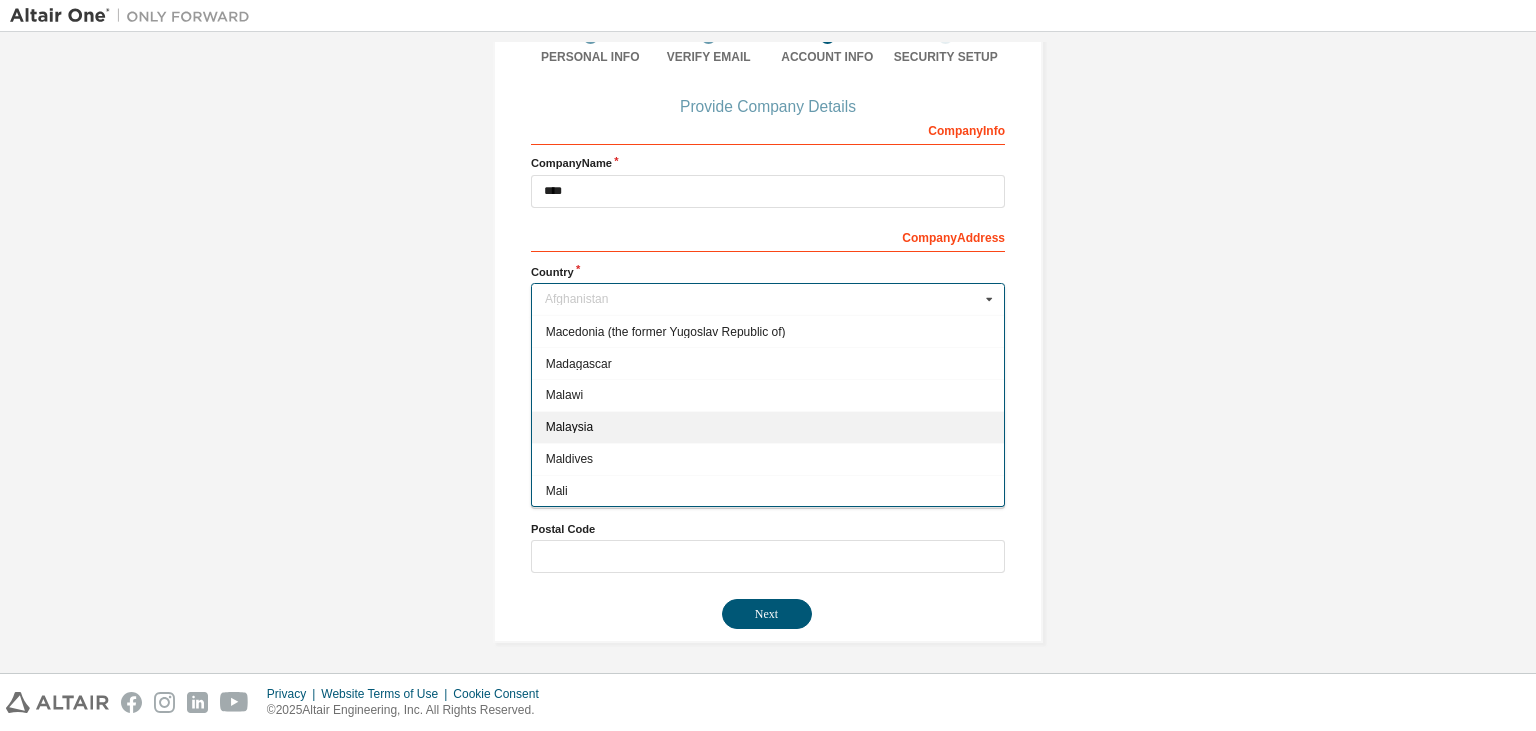 click on "Malaysia" at bounding box center [768, 427] 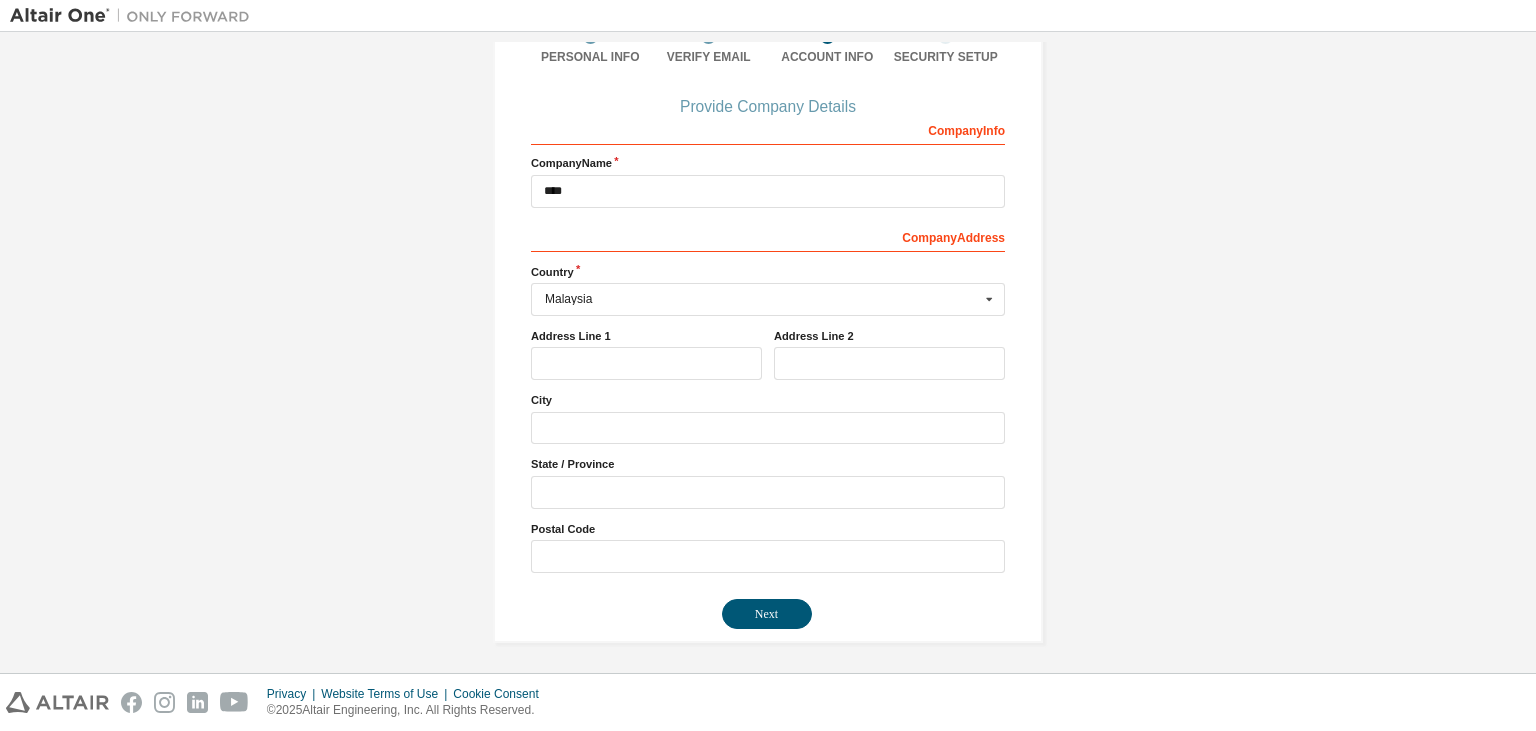 type on "***" 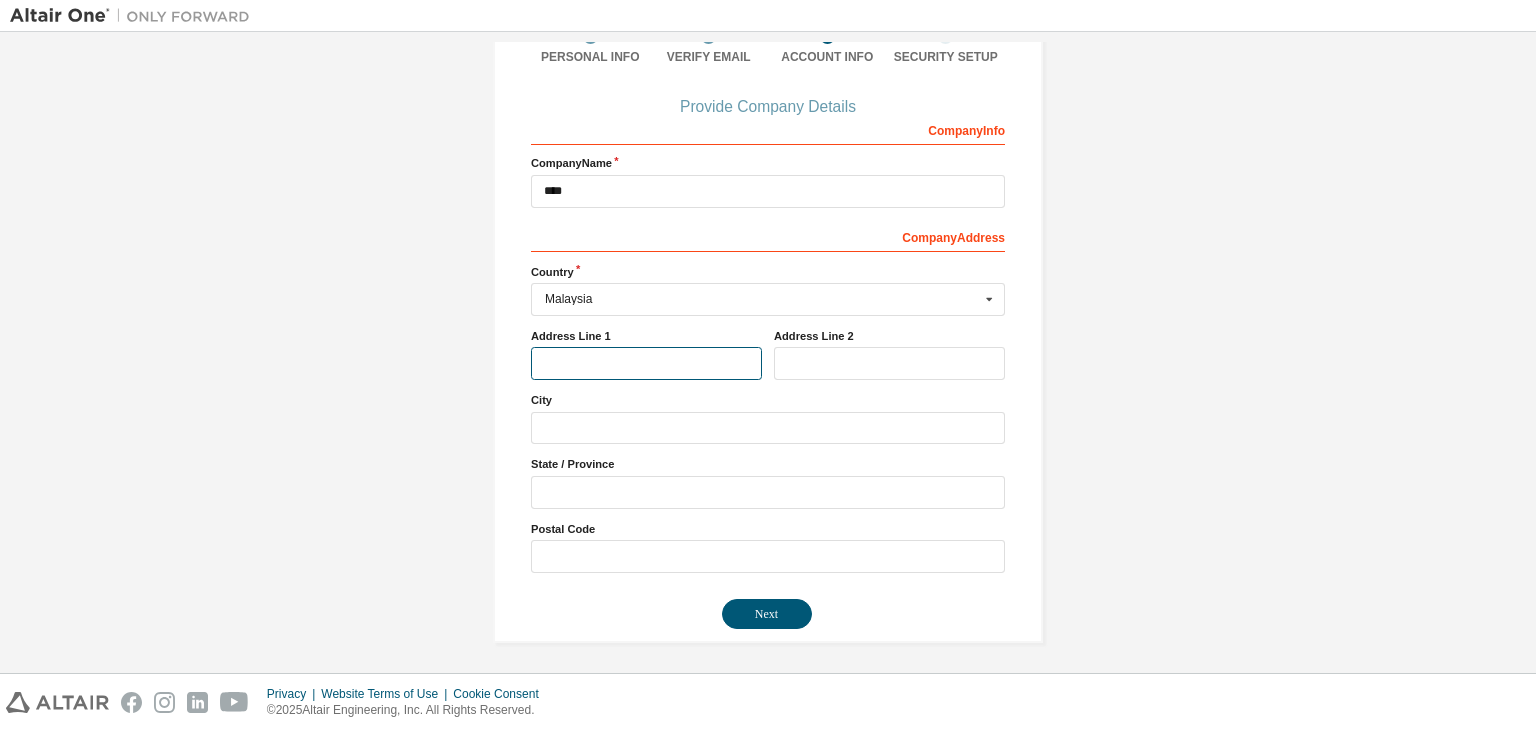 click at bounding box center [646, 363] 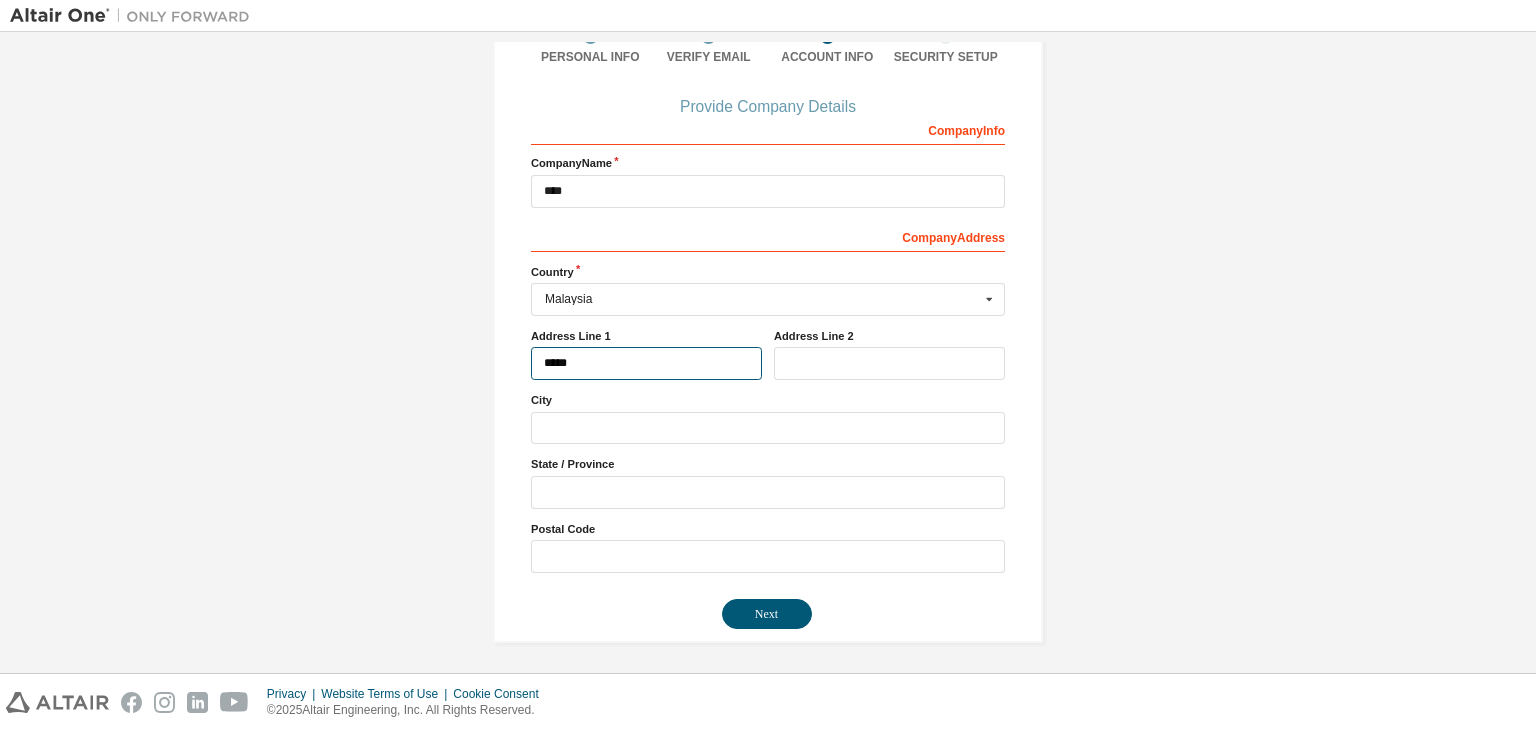 type on "*****" 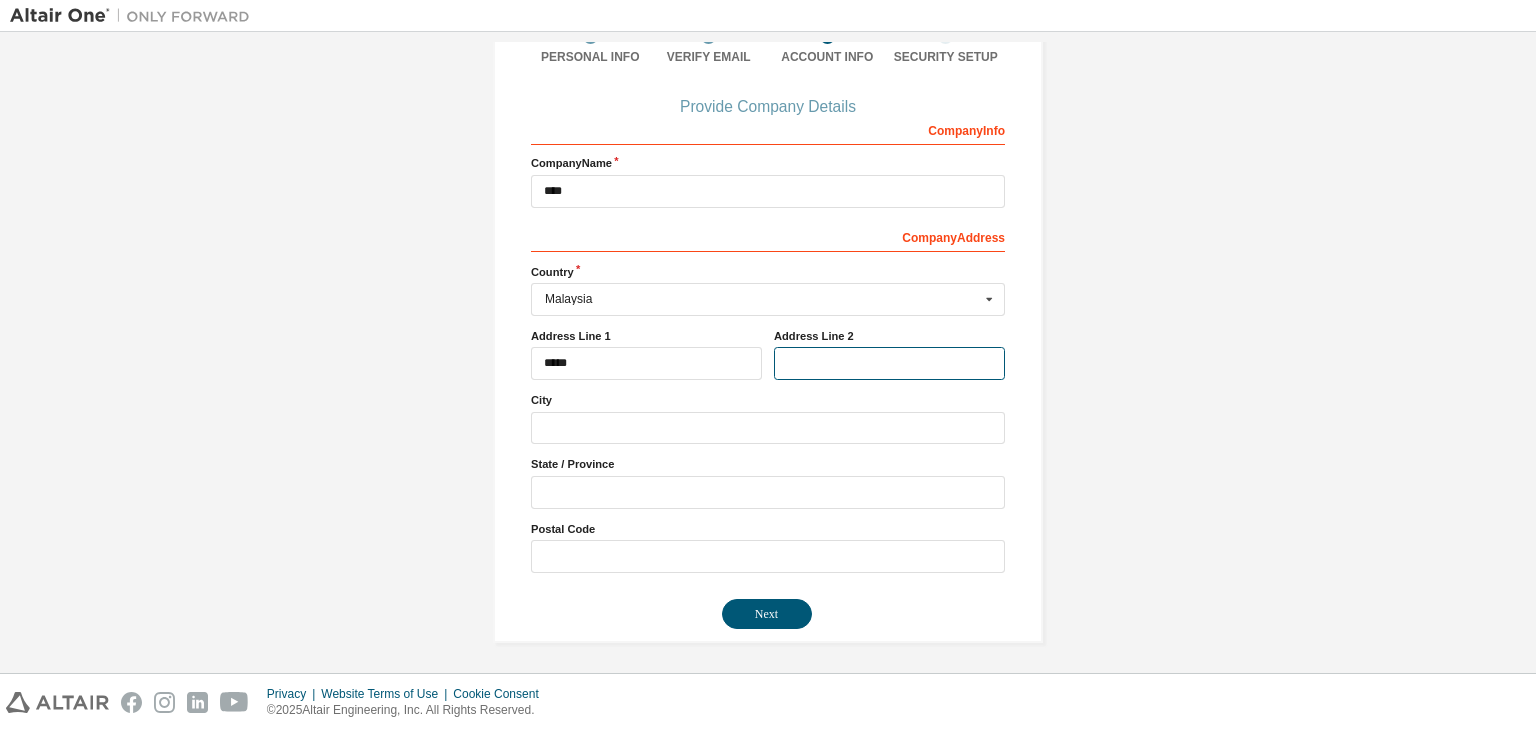 click at bounding box center [889, 363] 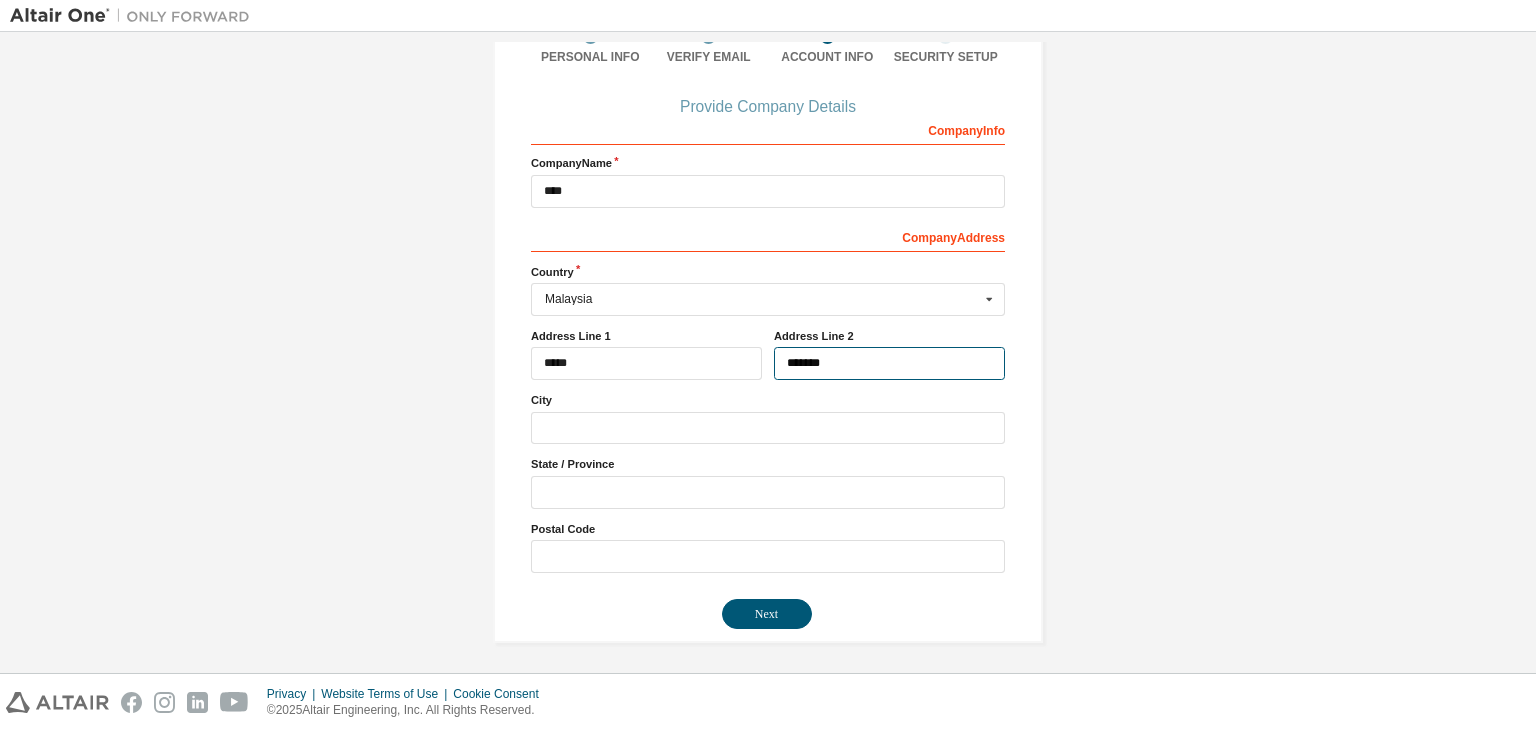 type on "*******" 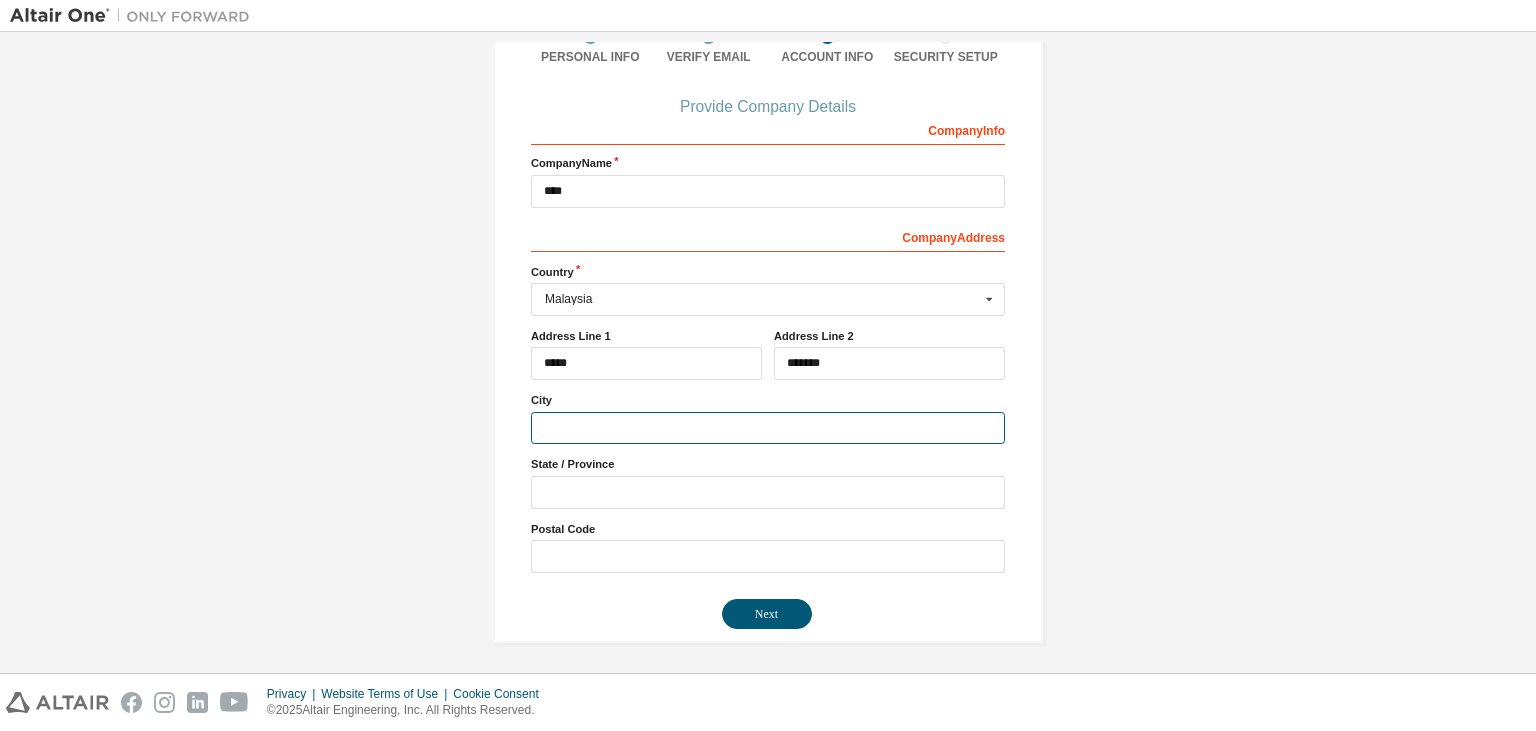 click at bounding box center (768, 428) 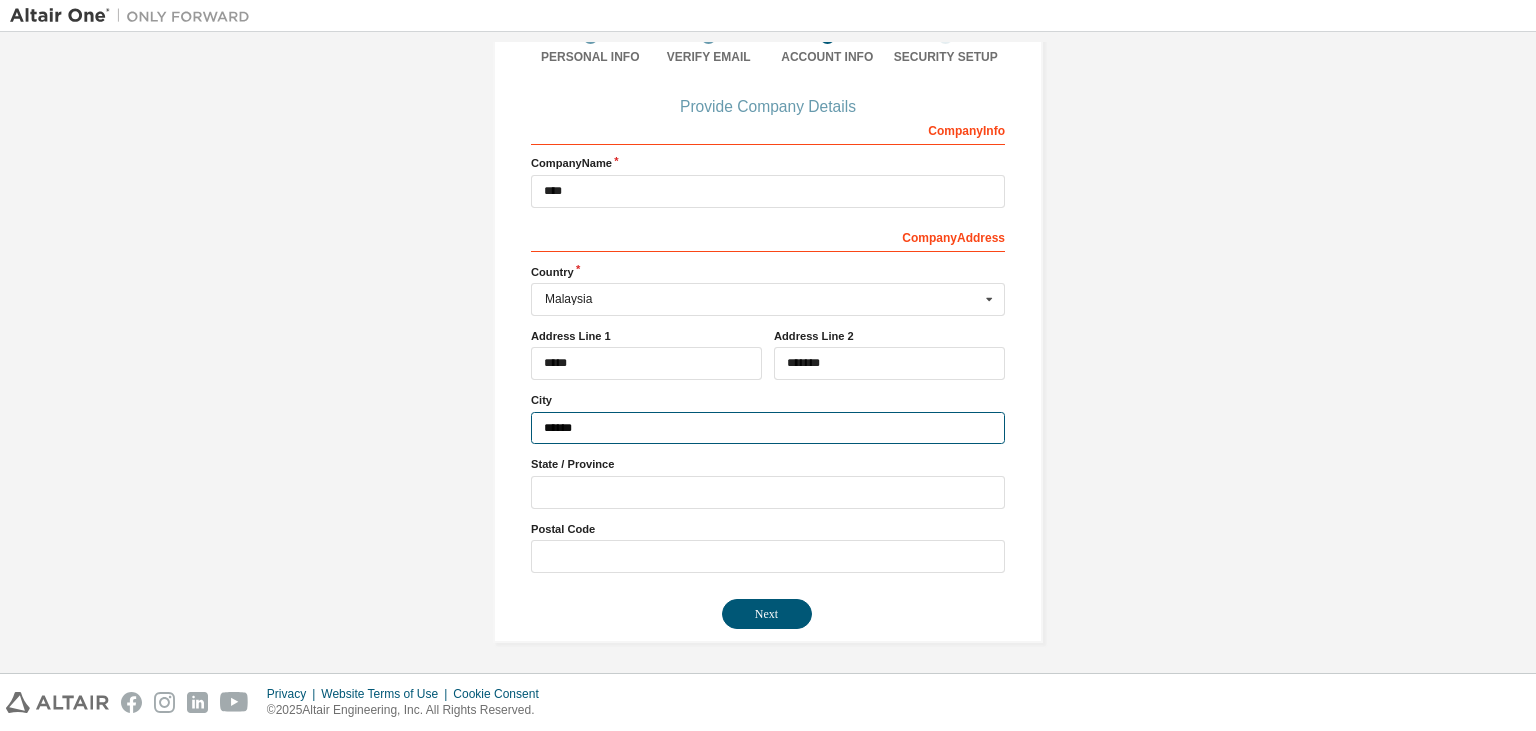 type on "******" 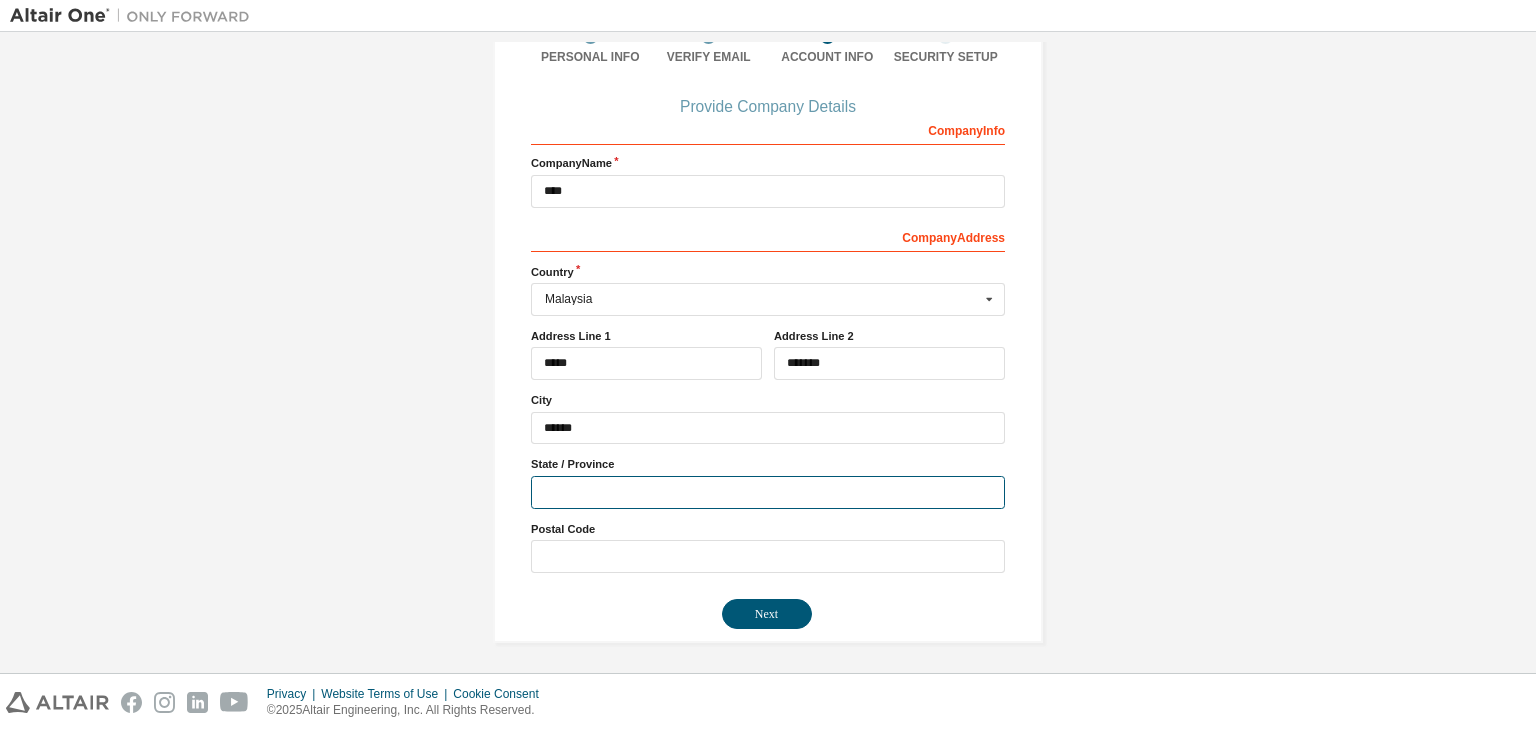 click at bounding box center [768, 492] 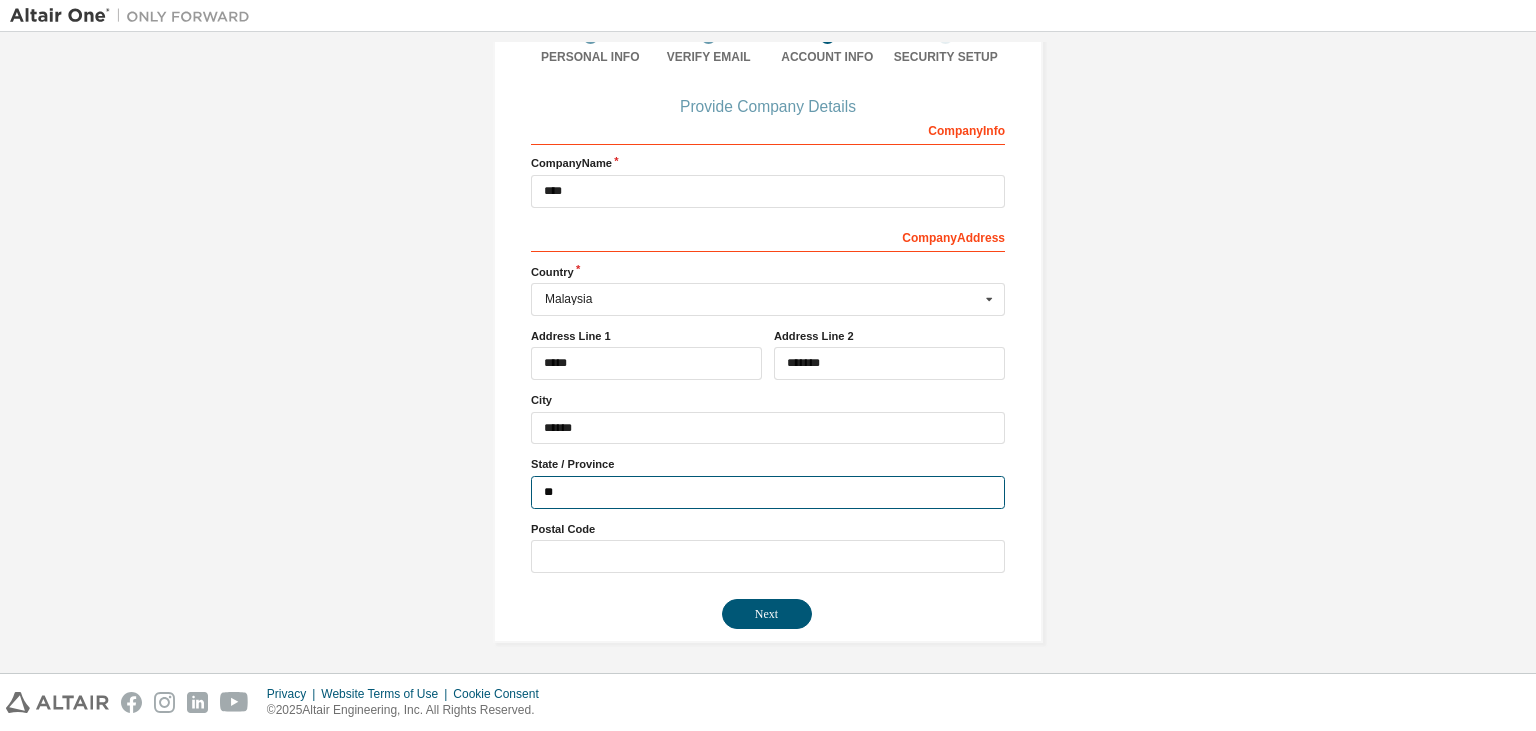 type on "*" 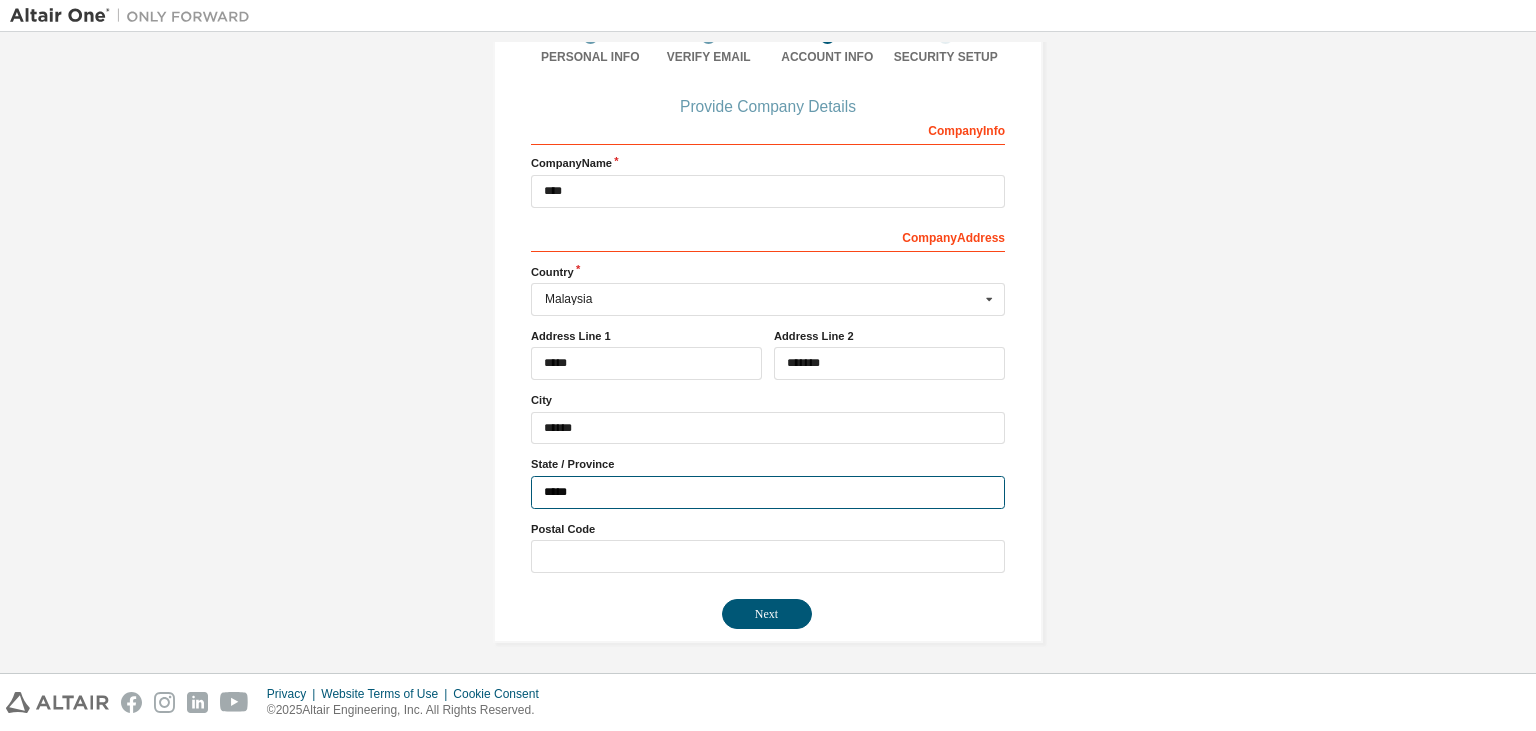 type on "*****" 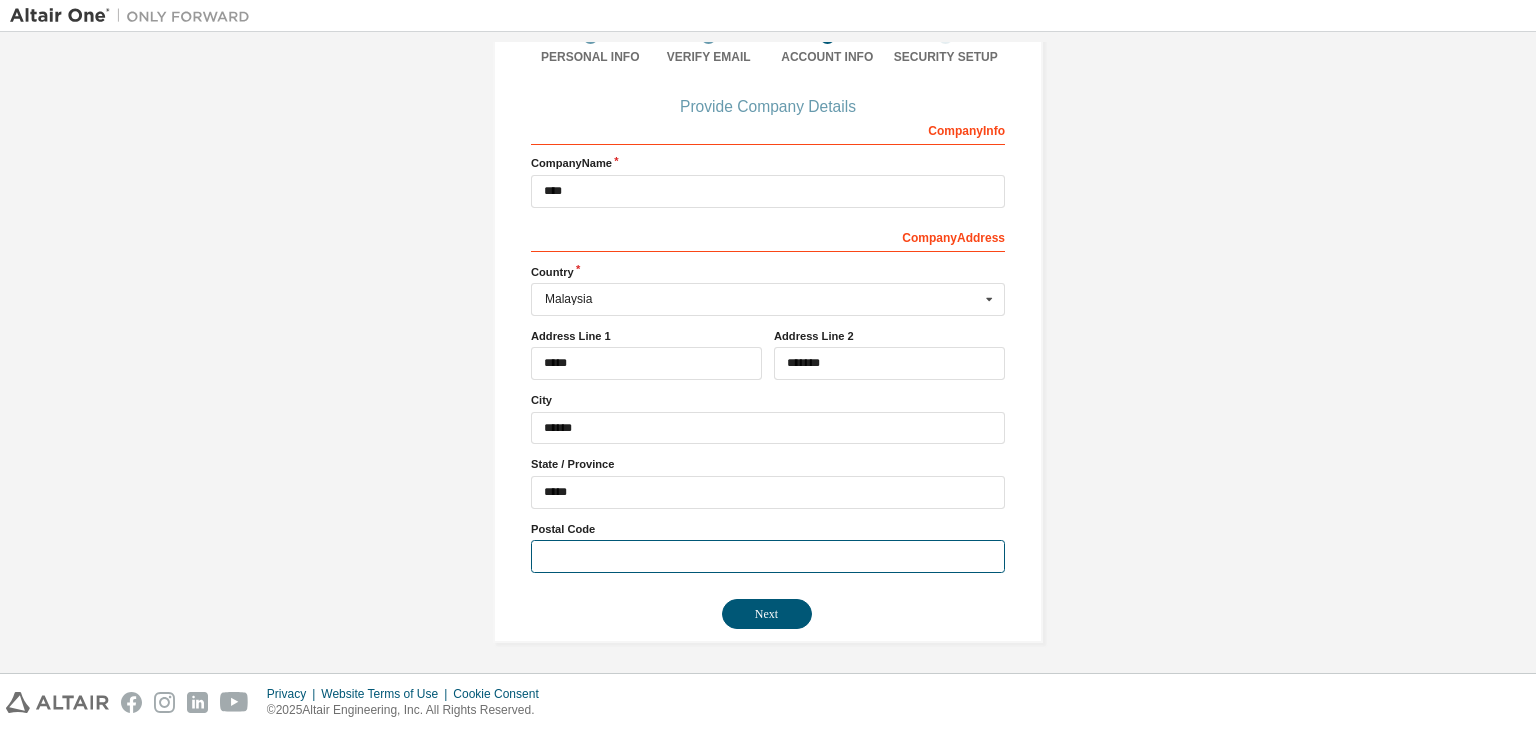 click at bounding box center (768, 556) 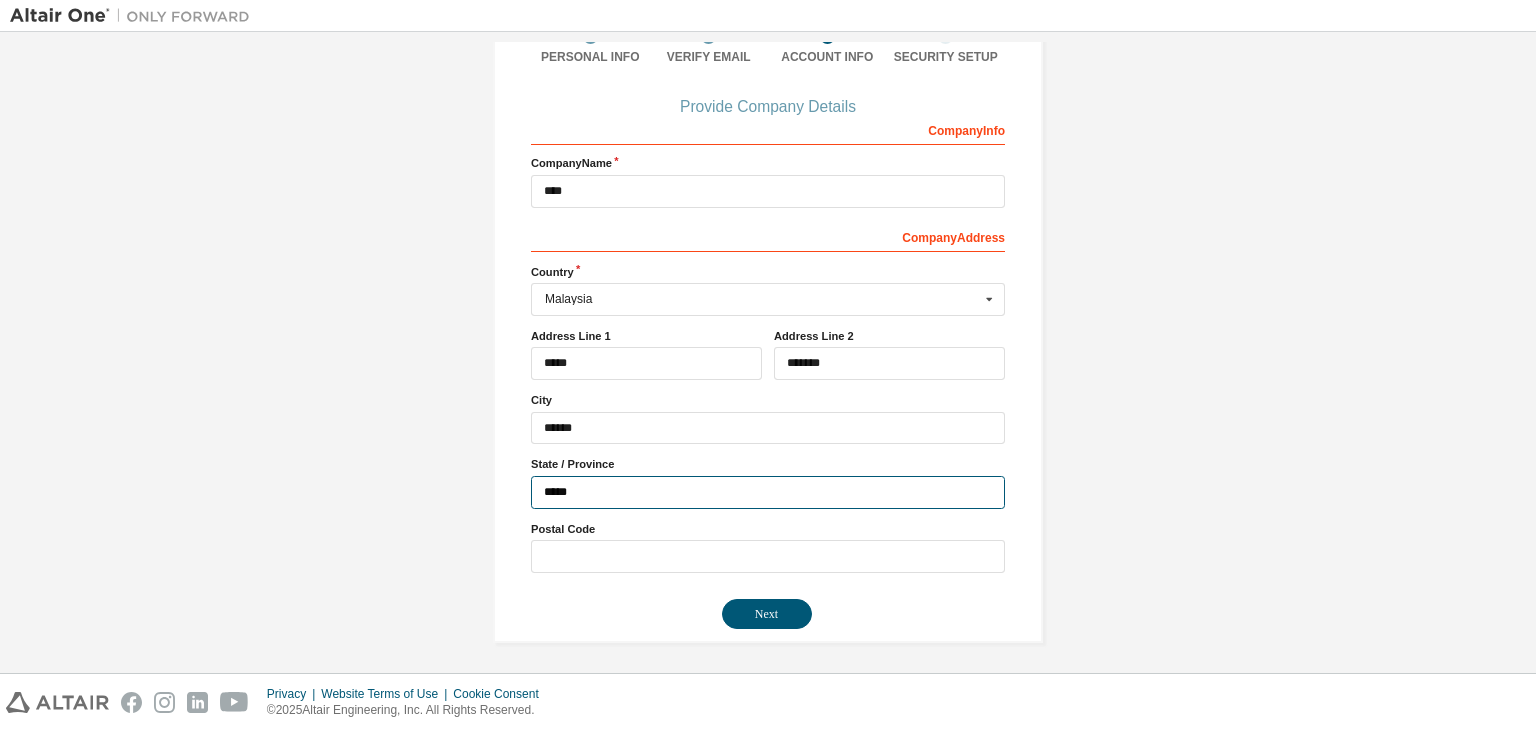 drag, startPoint x: 618, startPoint y: 486, endPoint x: 506, endPoint y: 495, distance: 112.36102 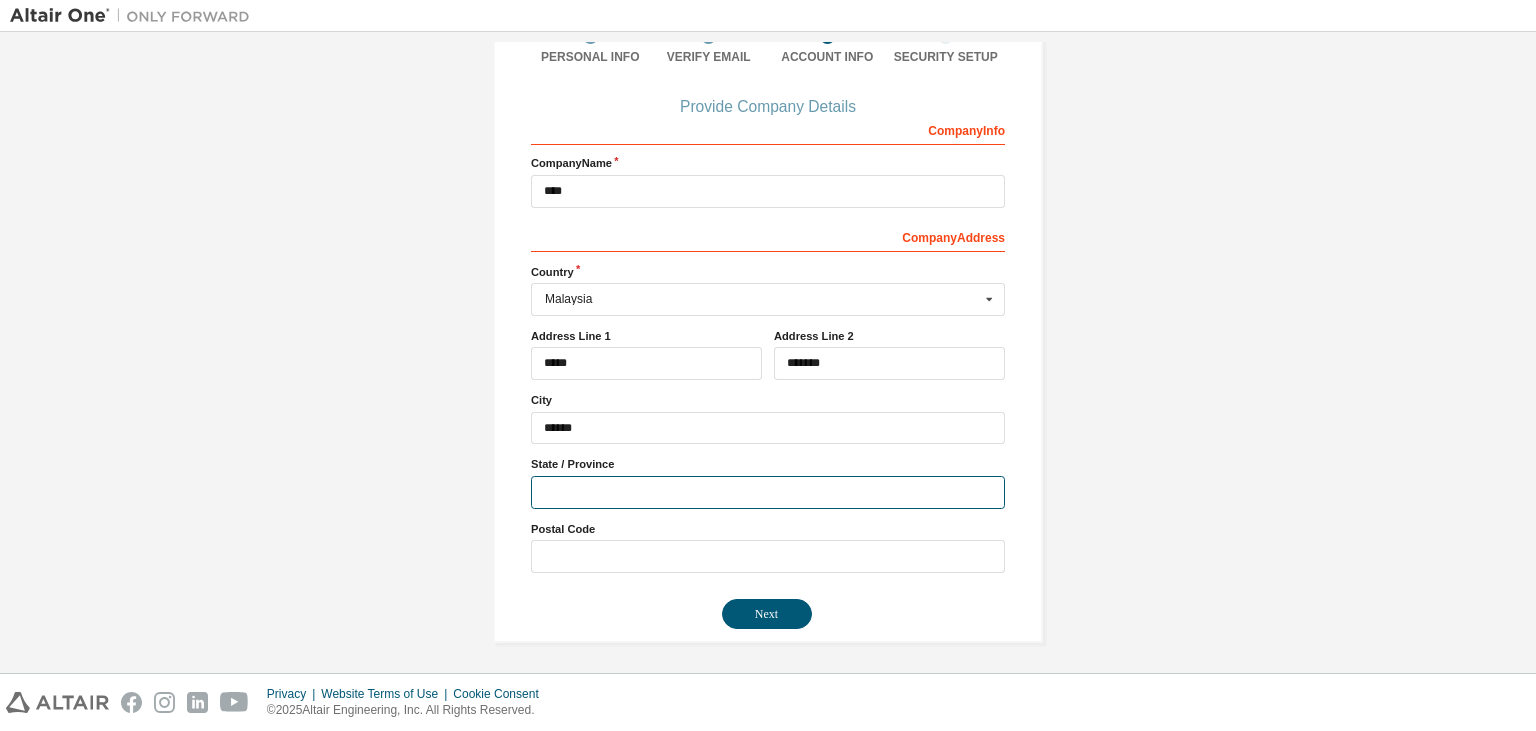 type 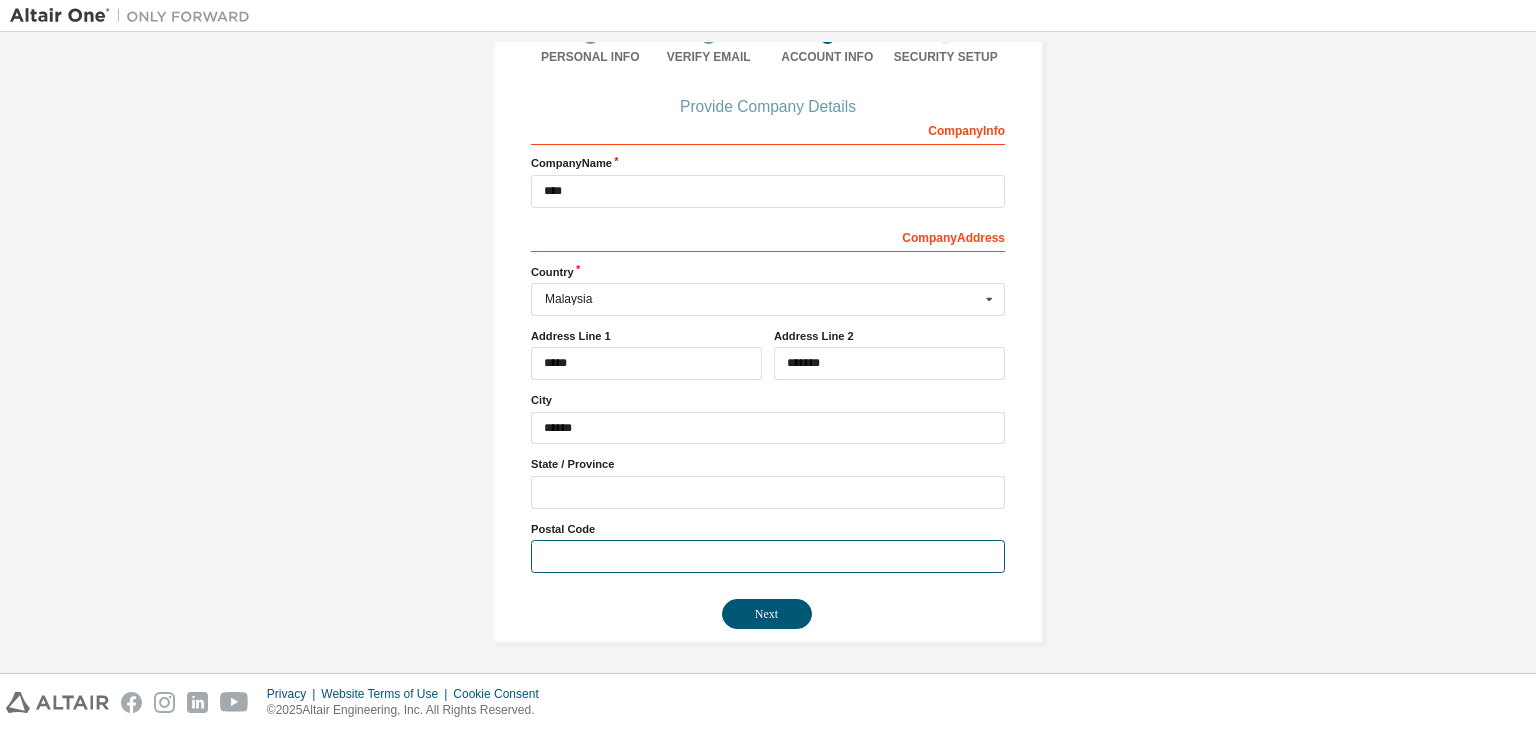 click at bounding box center [768, 556] 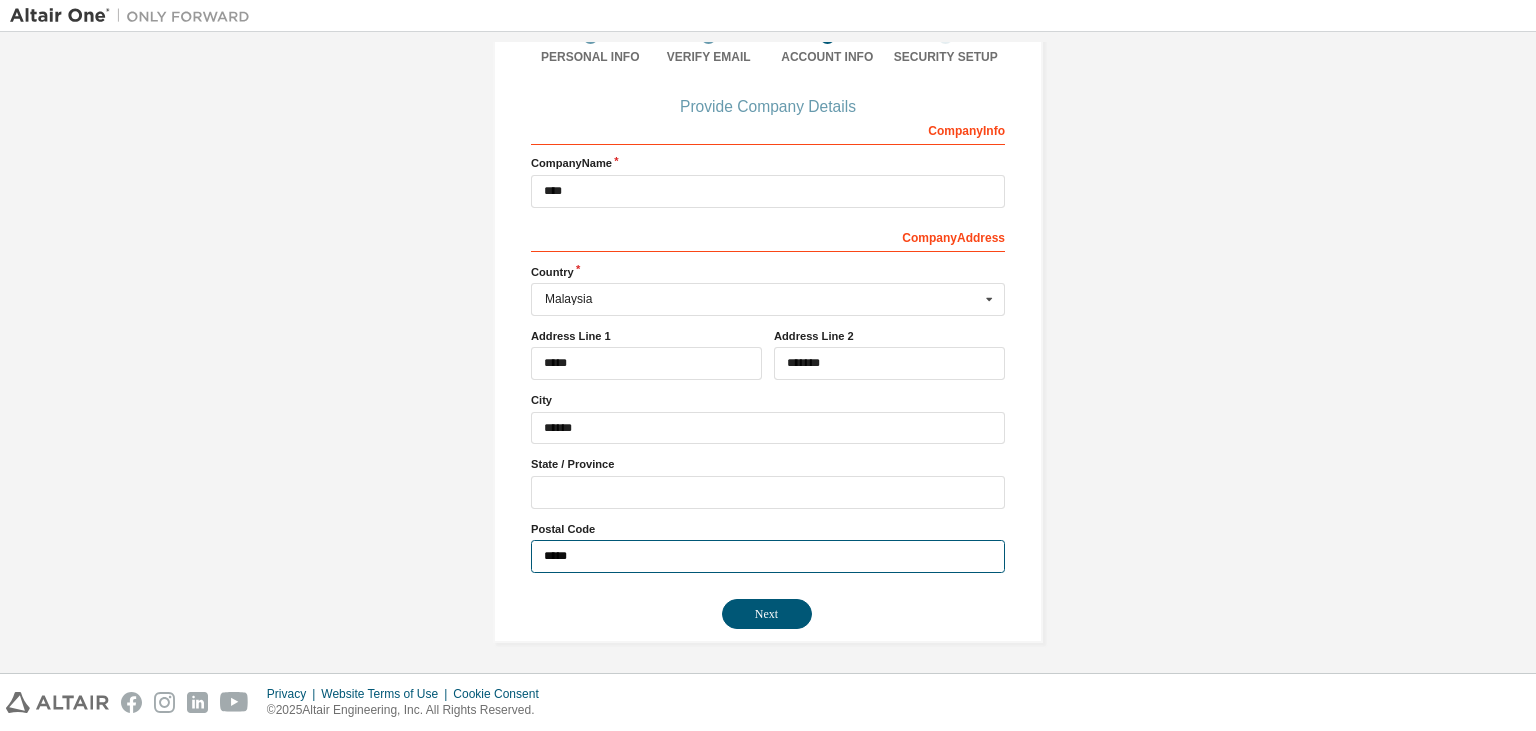 type on "*****" 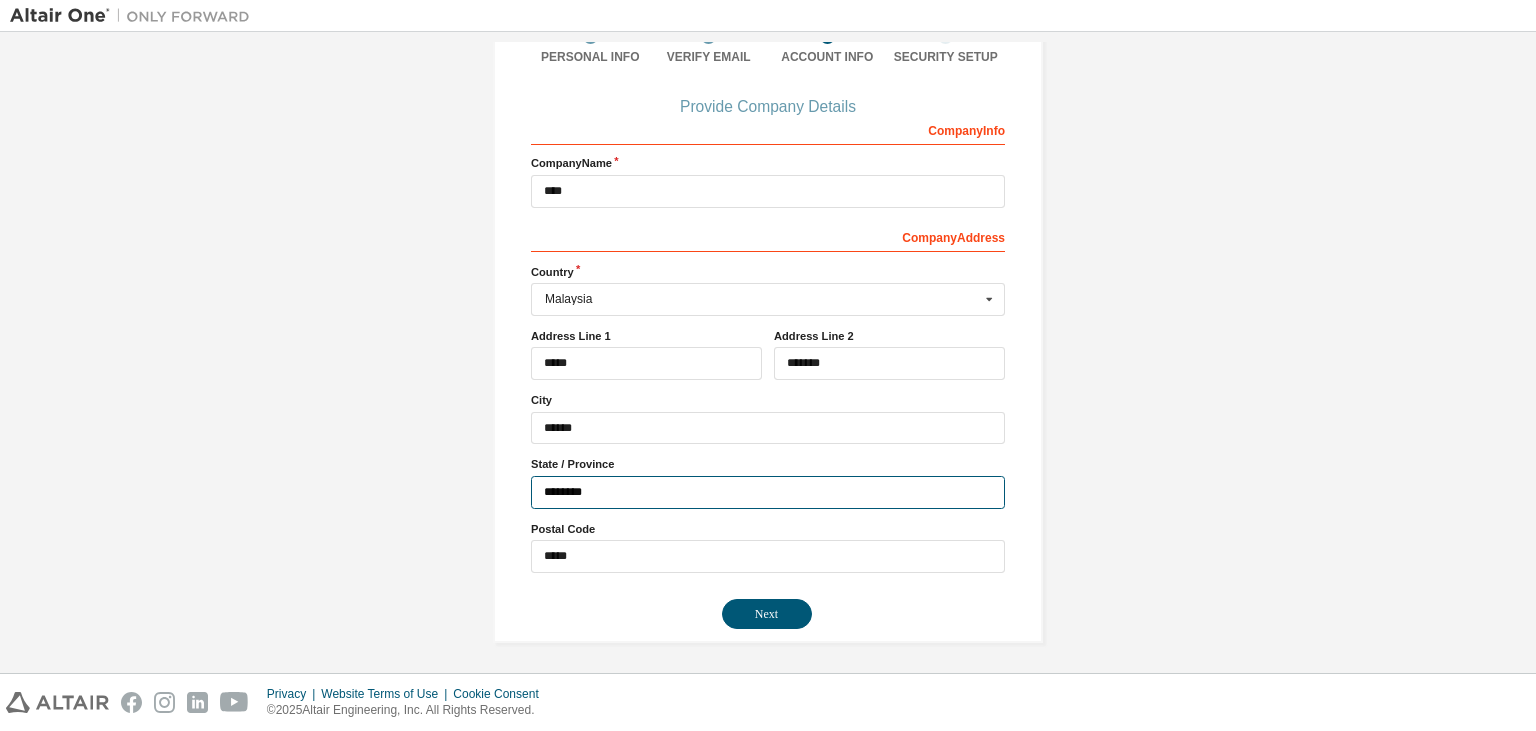 click on "********" at bounding box center (768, 492) 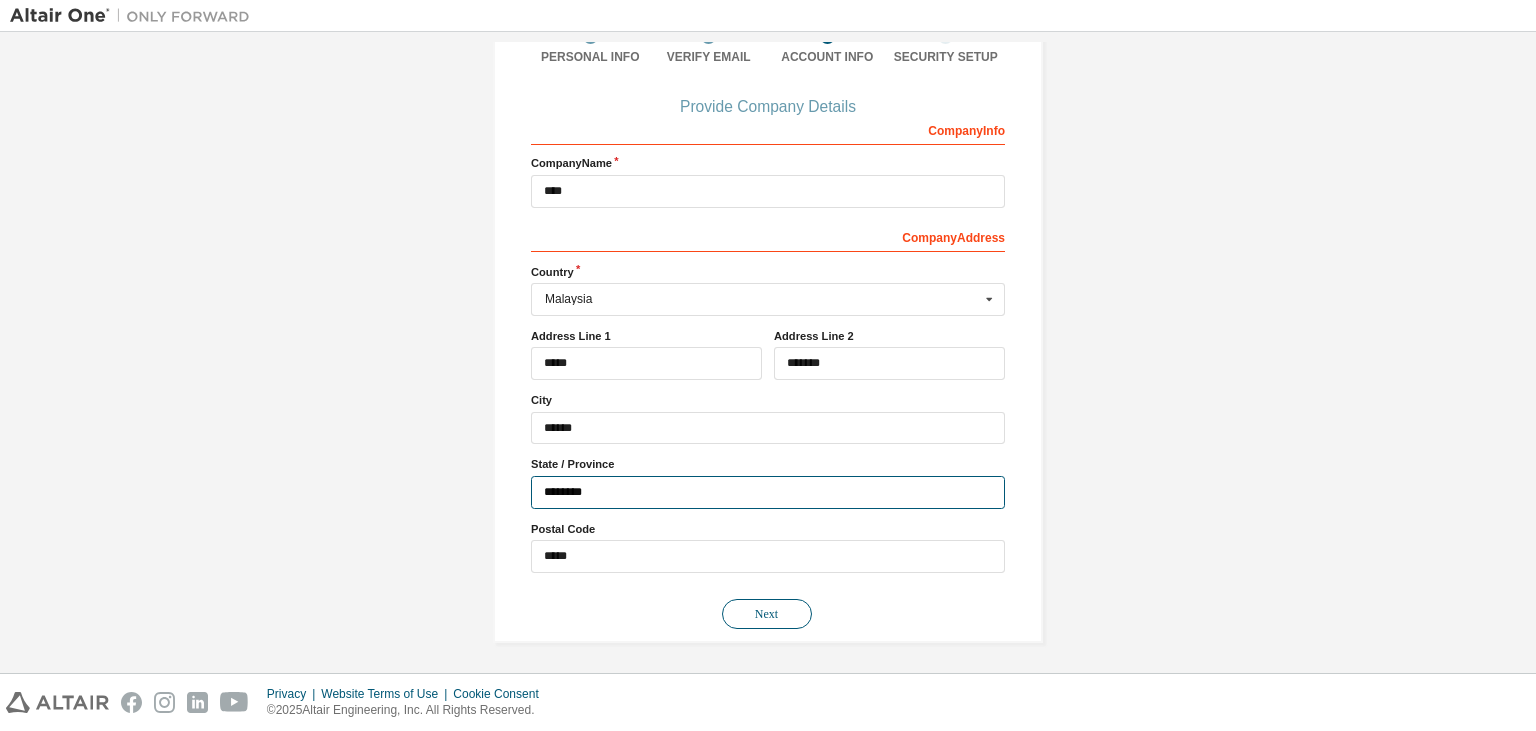 type on "********" 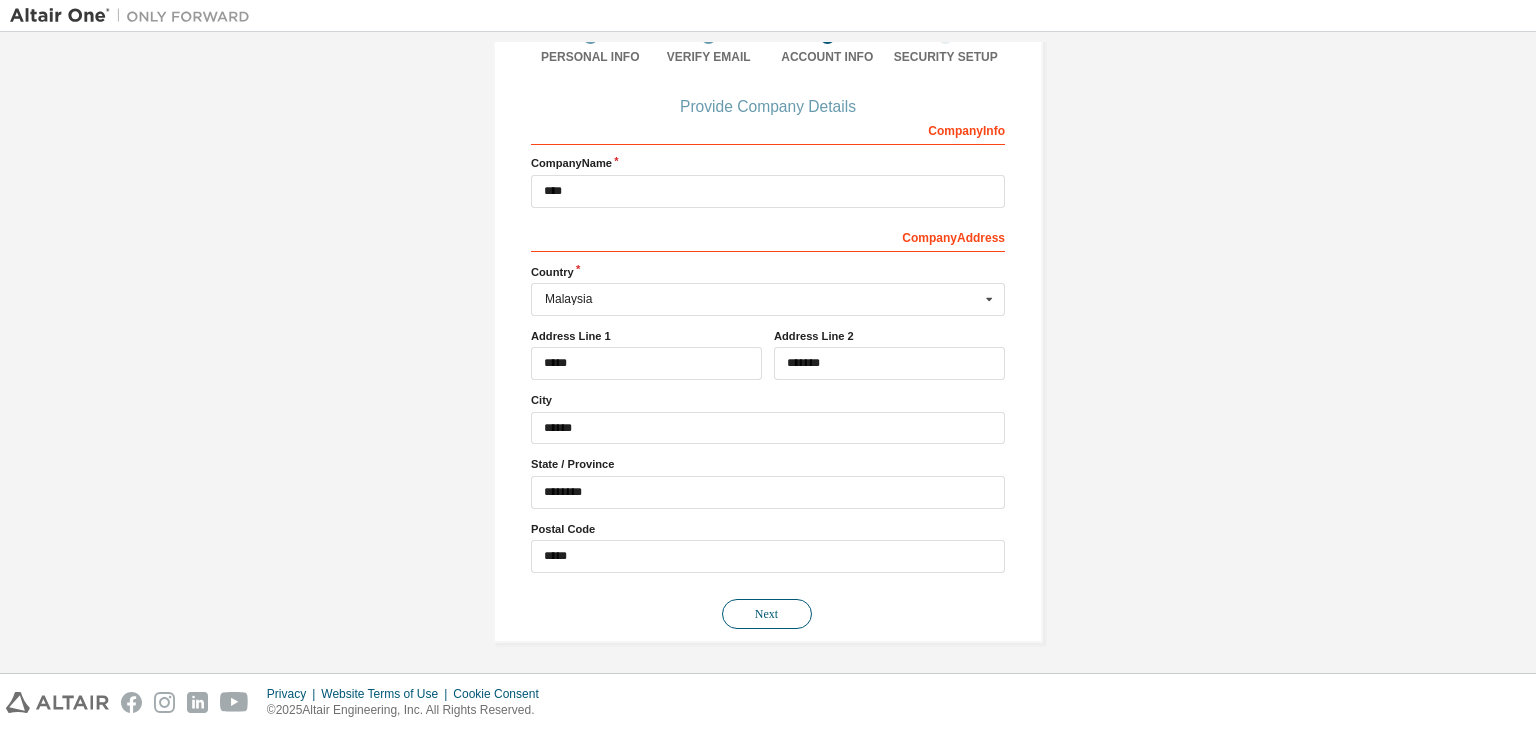 click on "Next" at bounding box center (767, 614) 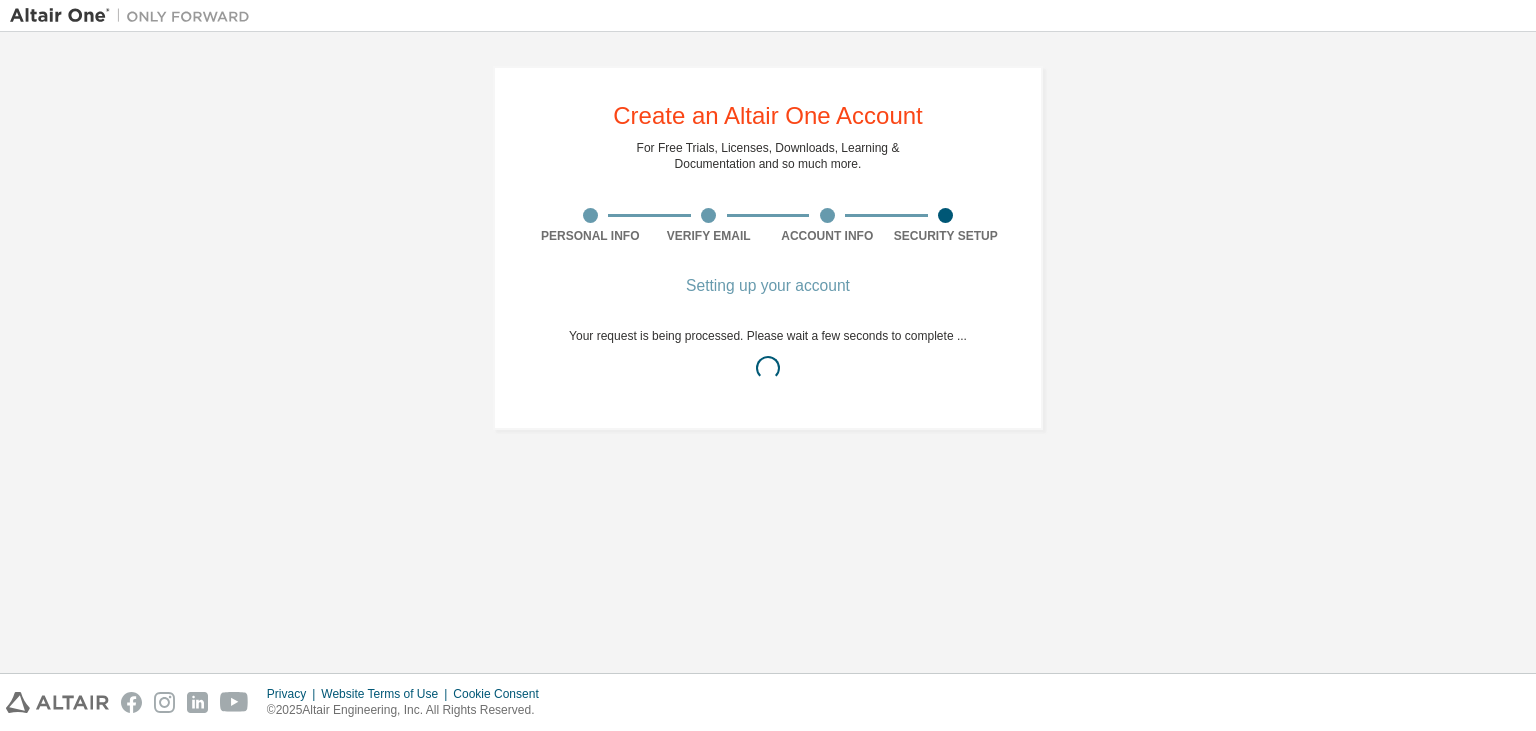 scroll, scrollTop: 0, scrollLeft: 0, axis: both 